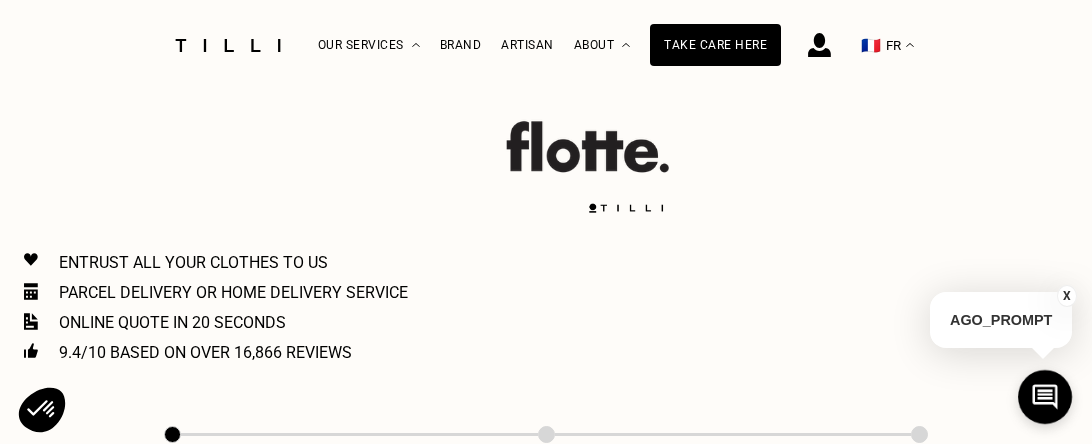 scroll, scrollTop: 753, scrollLeft: 0, axis: vertical 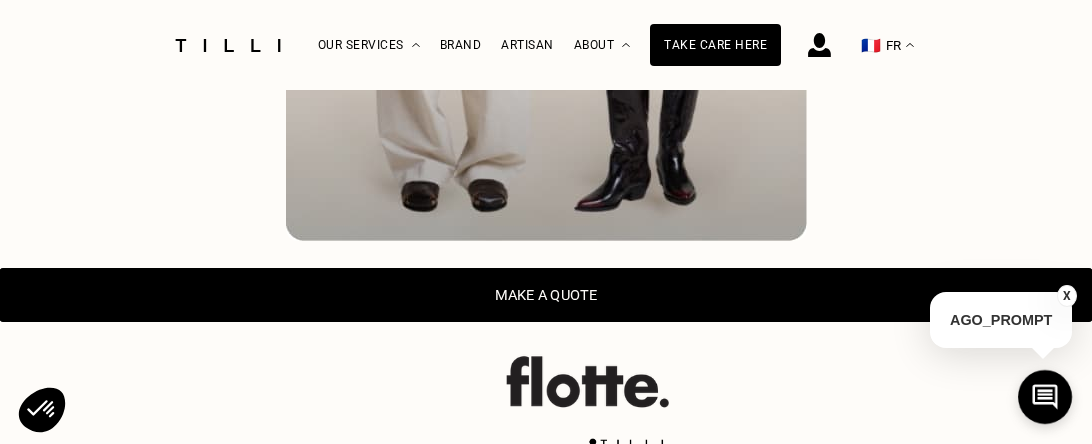 click on "Make a quote" at bounding box center [546, 295] 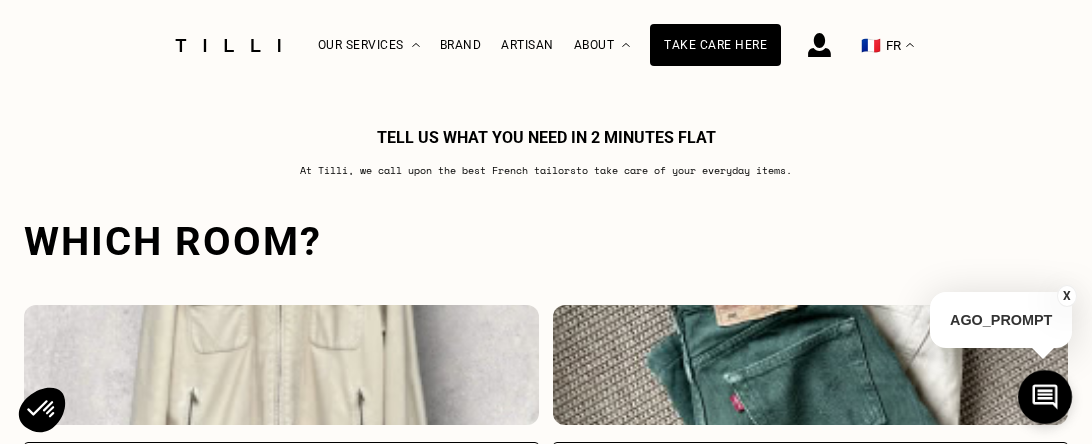 scroll, scrollTop: 1545, scrollLeft: 0, axis: vertical 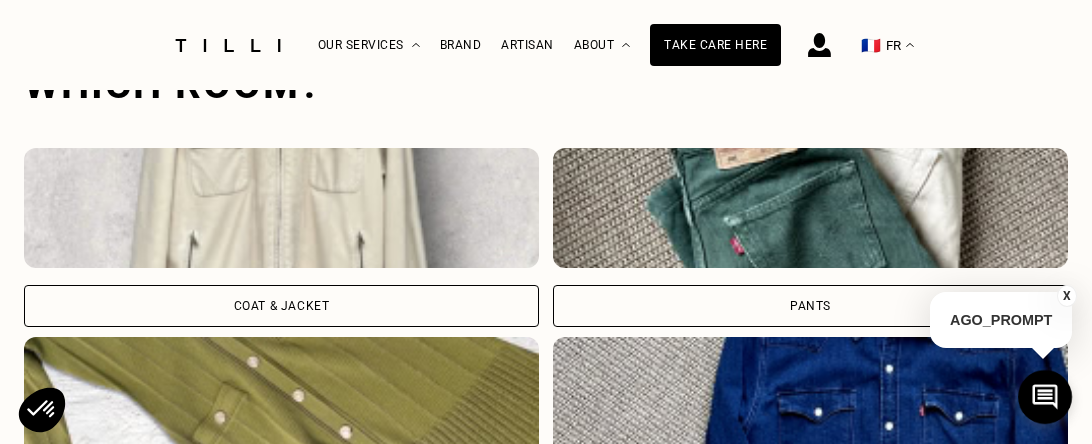 click on "Coat & Jacket" at bounding box center (282, 306) 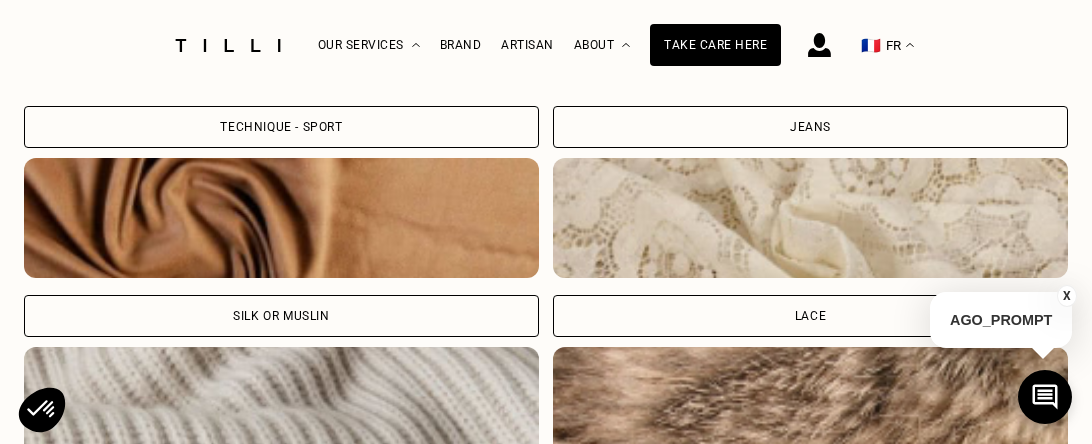 scroll, scrollTop: 2859, scrollLeft: 0, axis: vertical 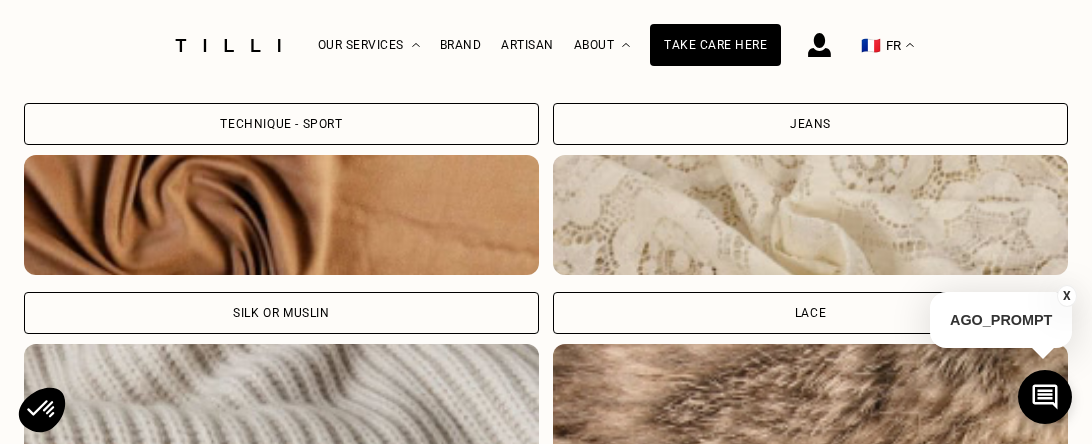 click on "Technique - Sport" at bounding box center (281, 124) 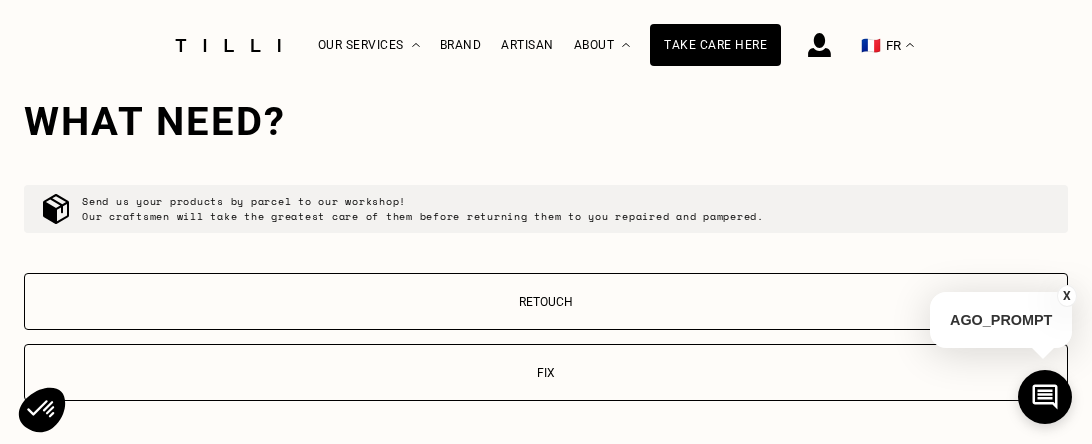 scroll, scrollTop: 3526, scrollLeft: 0, axis: vertical 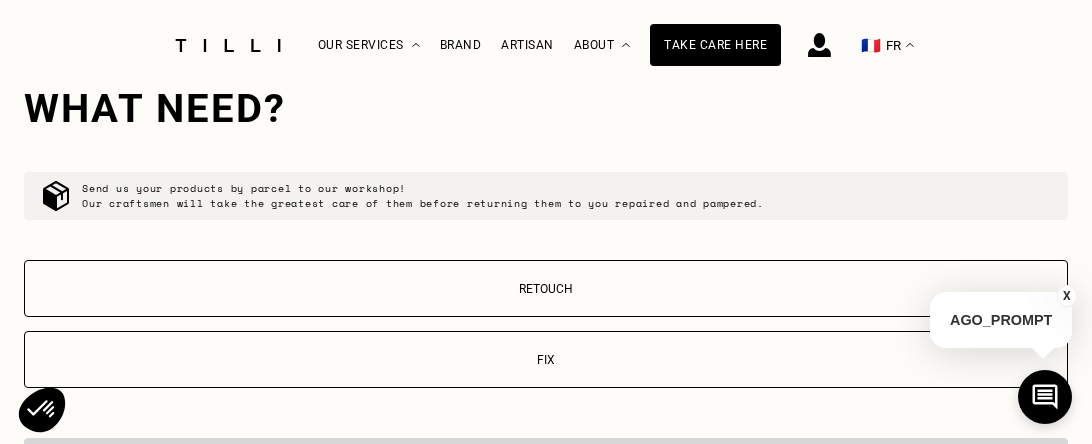 click on "Fix" at bounding box center [546, 360] 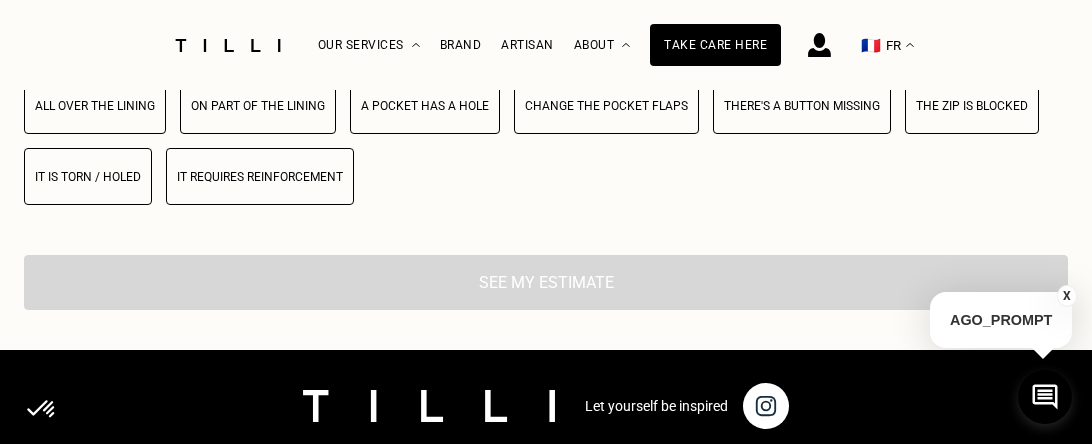 scroll, scrollTop: 3908, scrollLeft: 0, axis: vertical 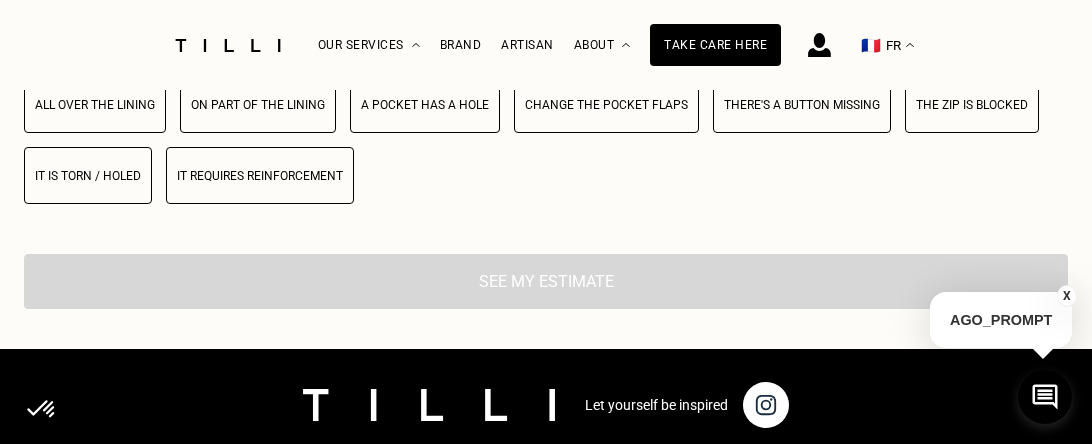 click on "The zip is blocked" at bounding box center (972, 105) 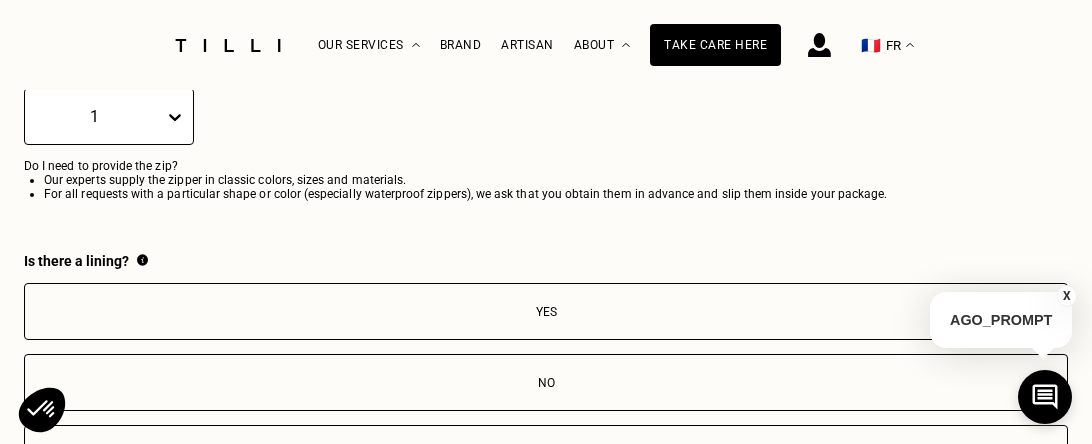 scroll, scrollTop: 4106, scrollLeft: 0, axis: vertical 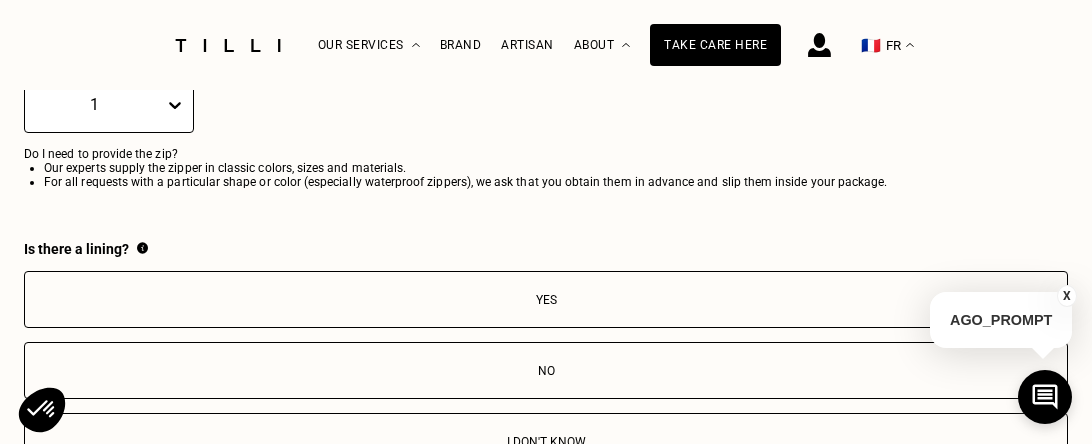 click on "No" at bounding box center [546, 371] 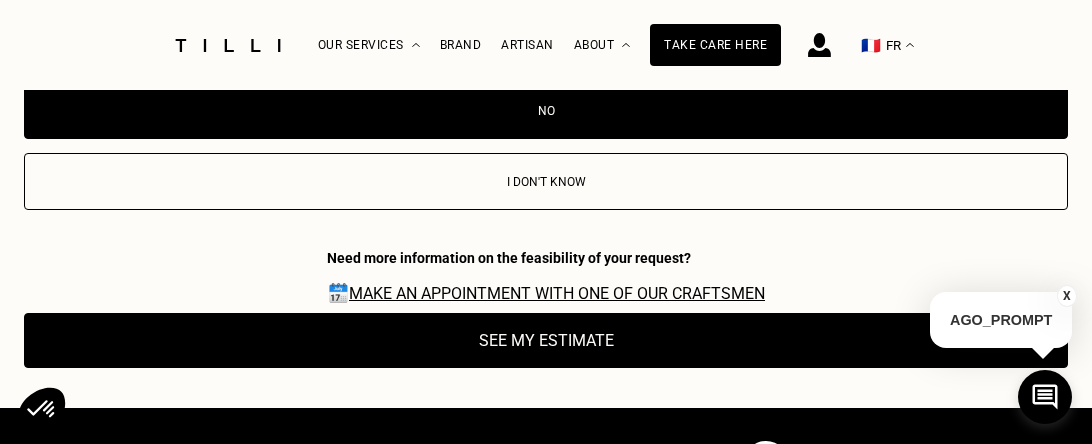 scroll, scrollTop: 4381, scrollLeft: 0, axis: vertical 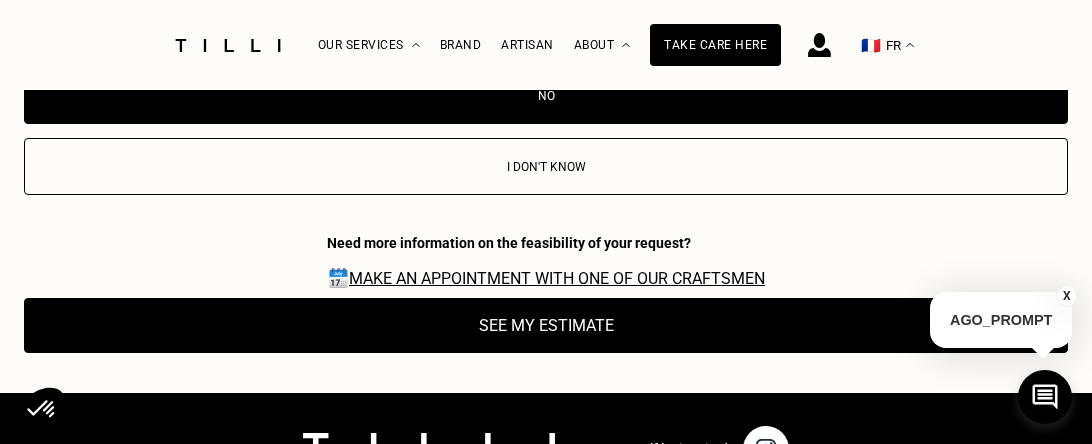 click on "See my estimate" at bounding box center (546, 325) 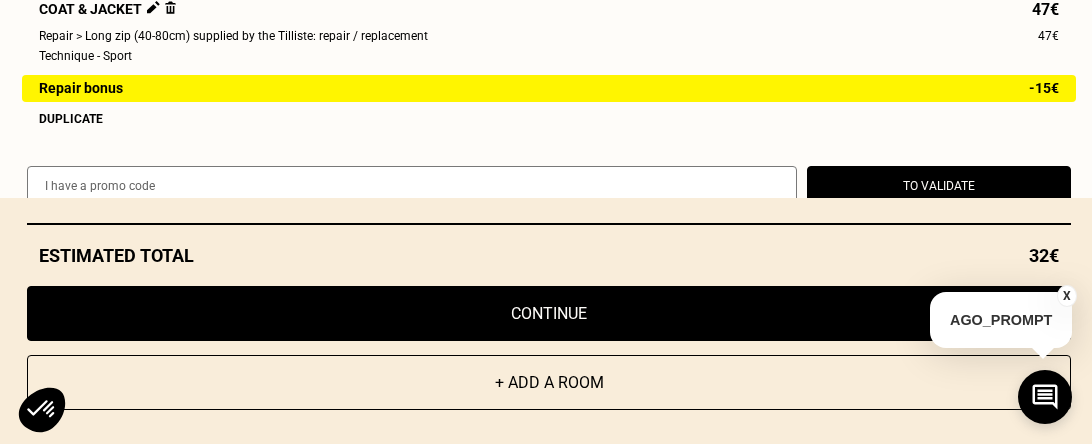 click at bounding box center (412, 186) 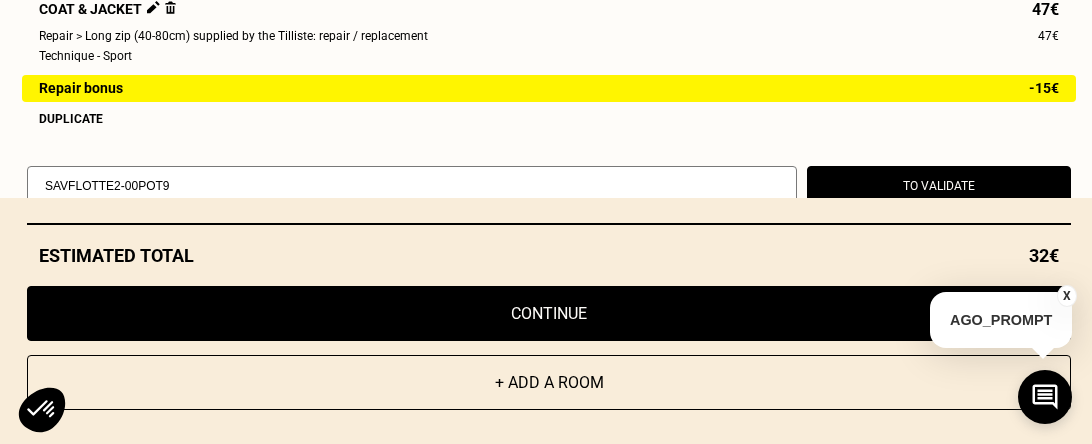 type on "SAVFLOTTE2-00POT9" 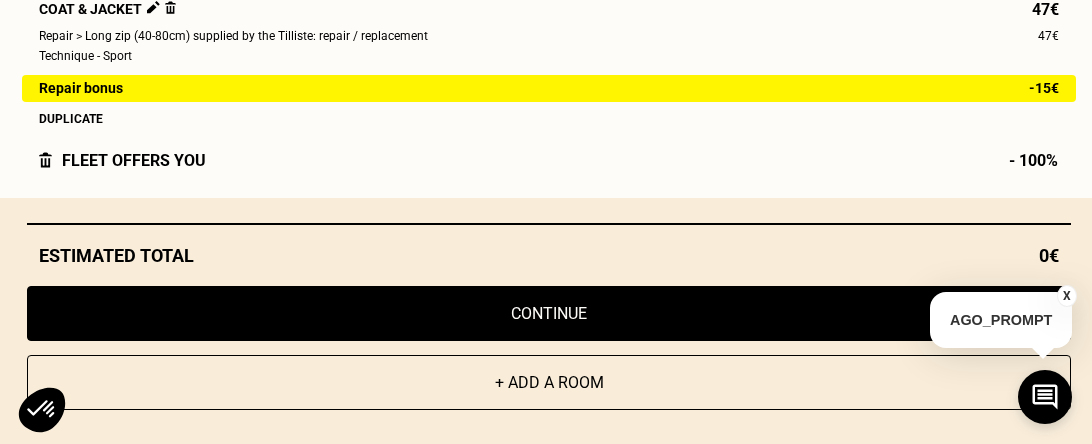 click on "Continue" at bounding box center (549, 313) 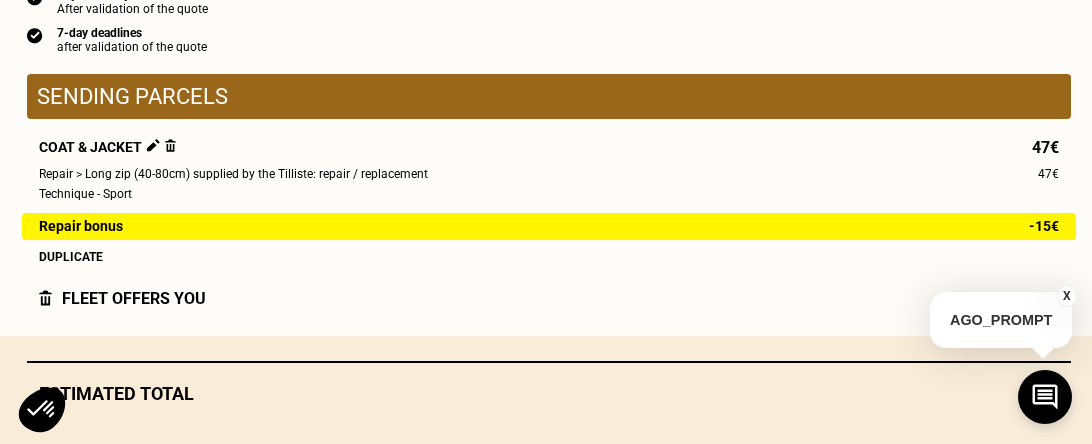 scroll, scrollTop: 2369, scrollLeft: 0, axis: vertical 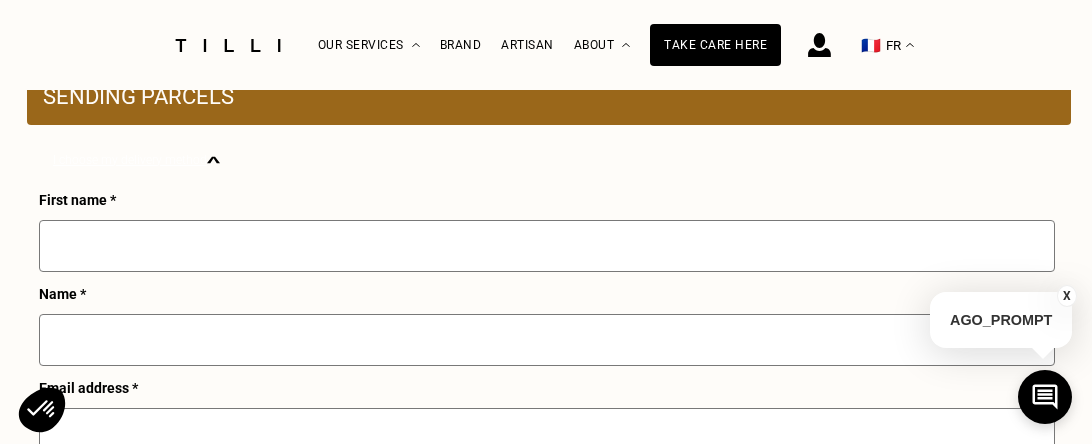 click at bounding box center [547, 246] 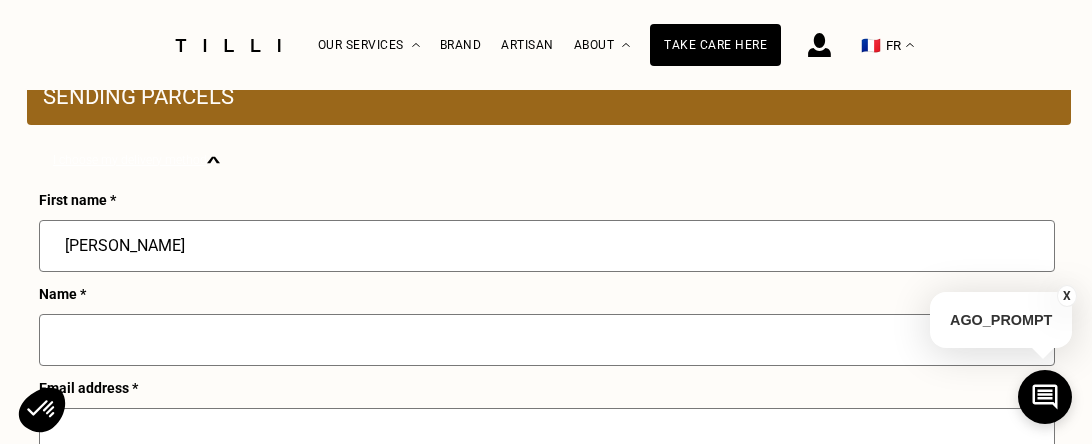 type on "[PERSON_NAME]" 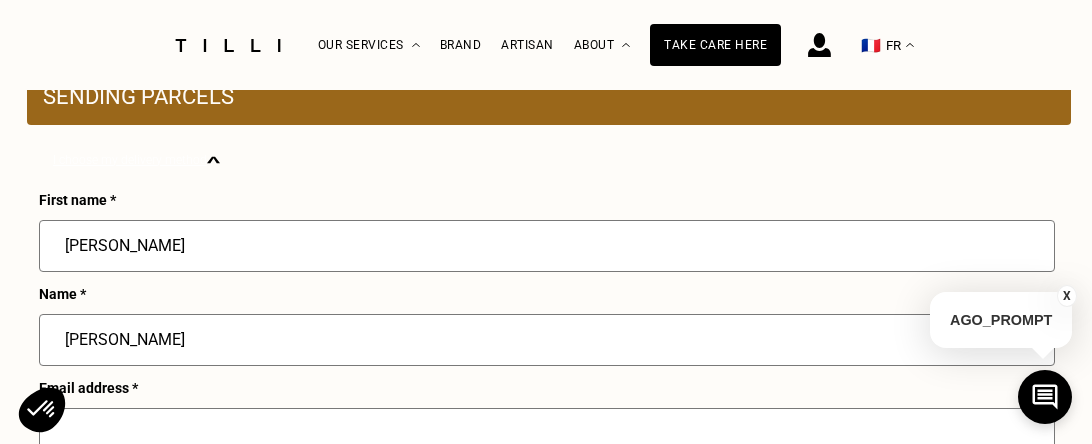type on "[EMAIL_ADDRESS][DOMAIN_NAME]" 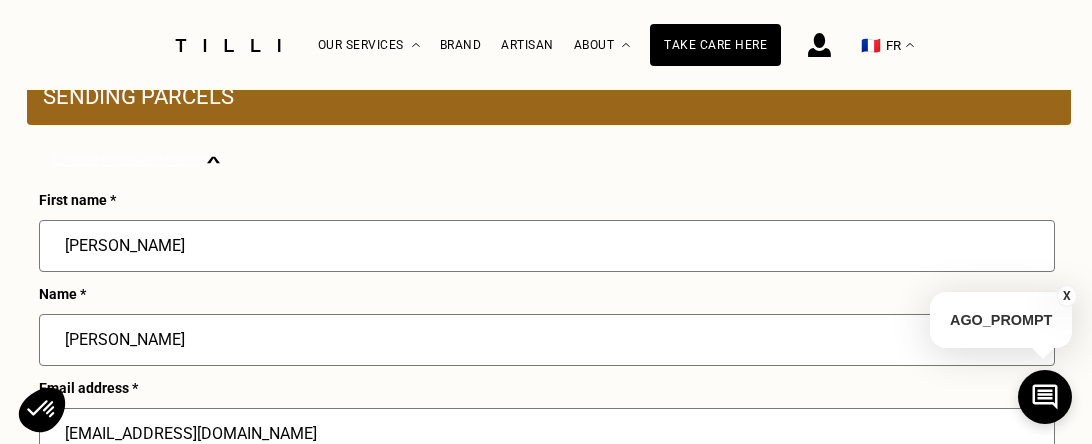 type on "0 867 81 61 92" 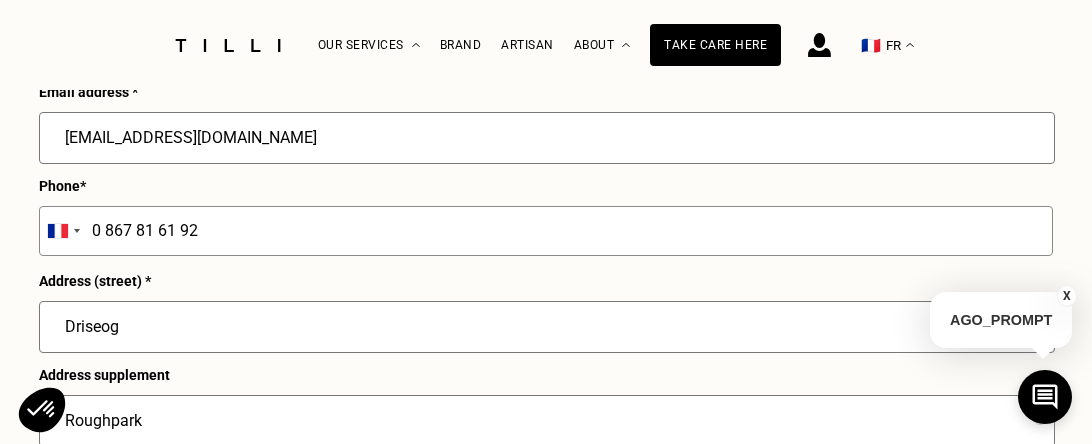 scroll, scrollTop: 985, scrollLeft: 0, axis: vertical 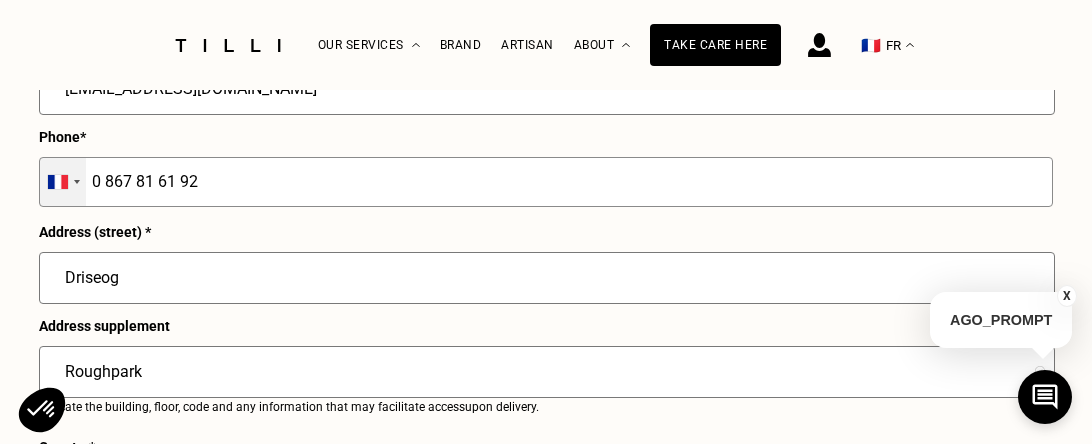 click at bounding box center (63, 182) 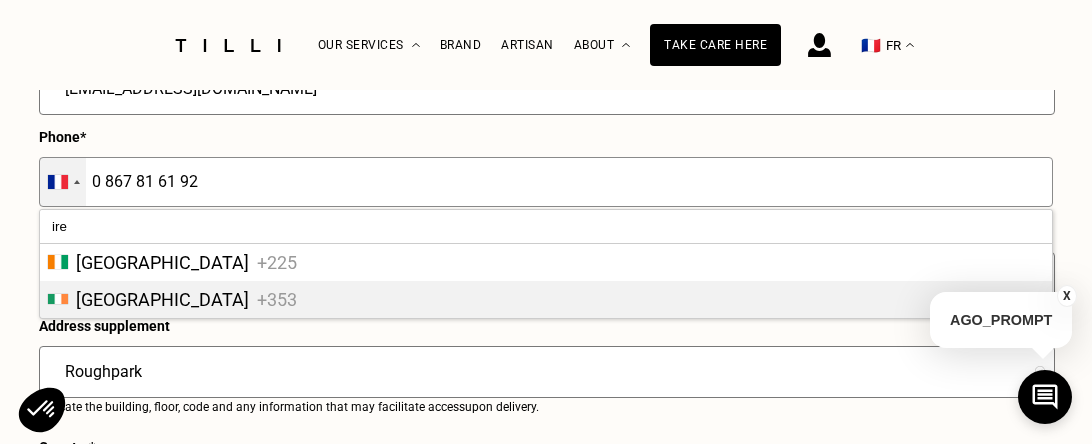 type on "ire" 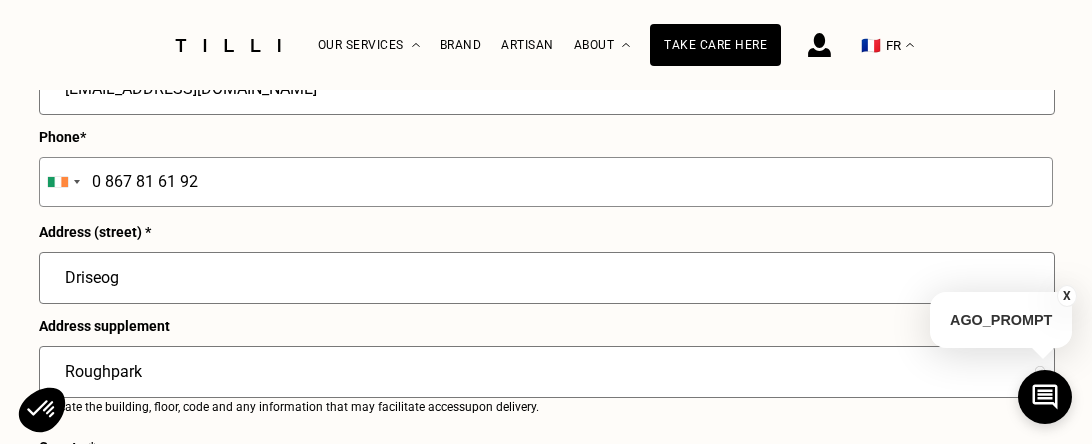 click on "0 867 81 61 92" at bounding box center (546, 182) 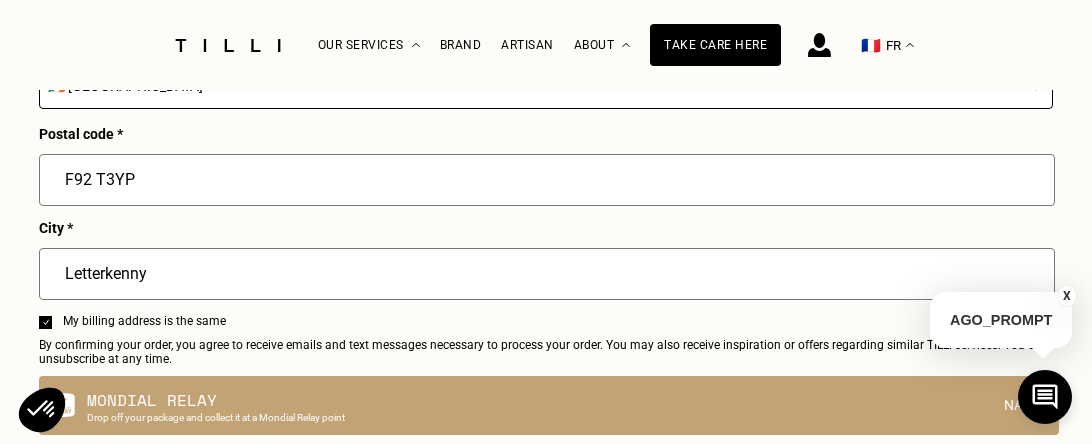 scroll, scrollTop: 1479, scrollLeft: 0, axis: vertical 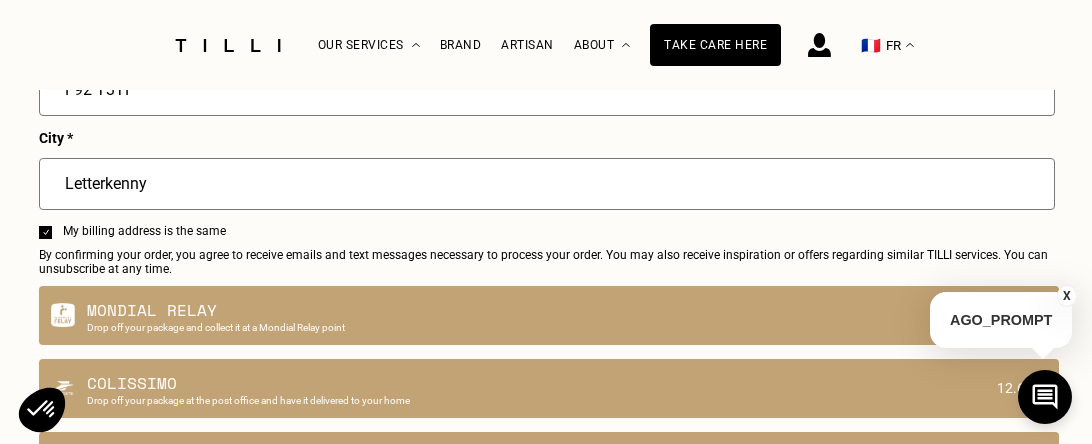 click on "X" at bounding box center [1067, 296] 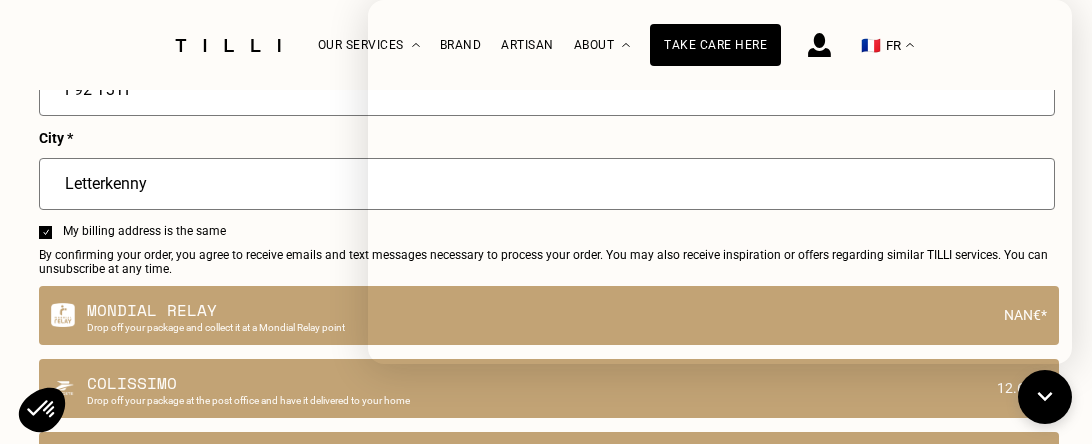click on "The Method Retouching Leather goods Embroidery Shoe repair Our prices Our services Brand Artisan Our story Our stores Our events Our blog About Take care here 🇫🇷   FR 🇫🇷   FR" at bounding box center [546, 45] 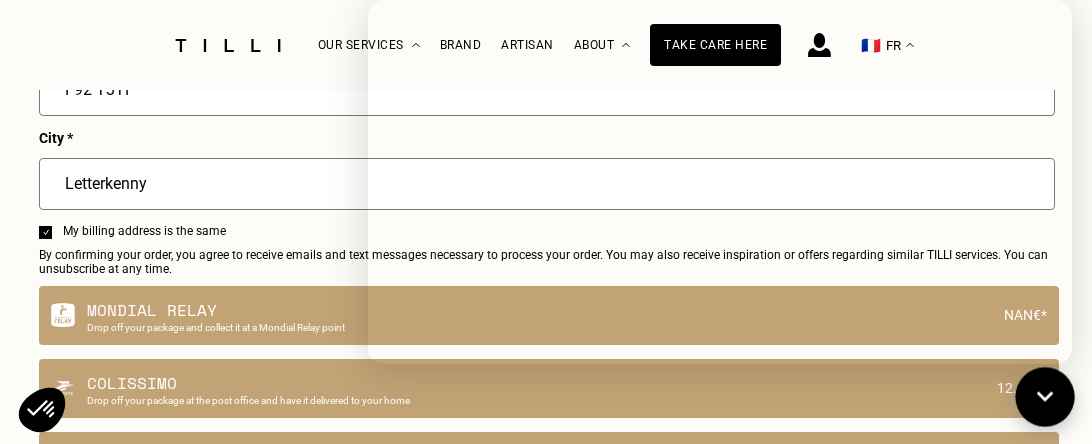 click 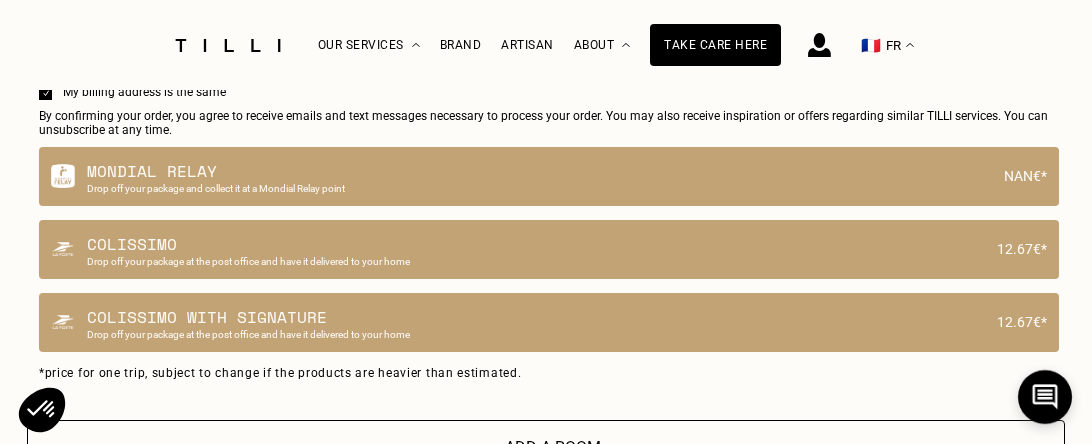 scroll, scrollTop: 1646, scrollLeft: 0, axis: vertical 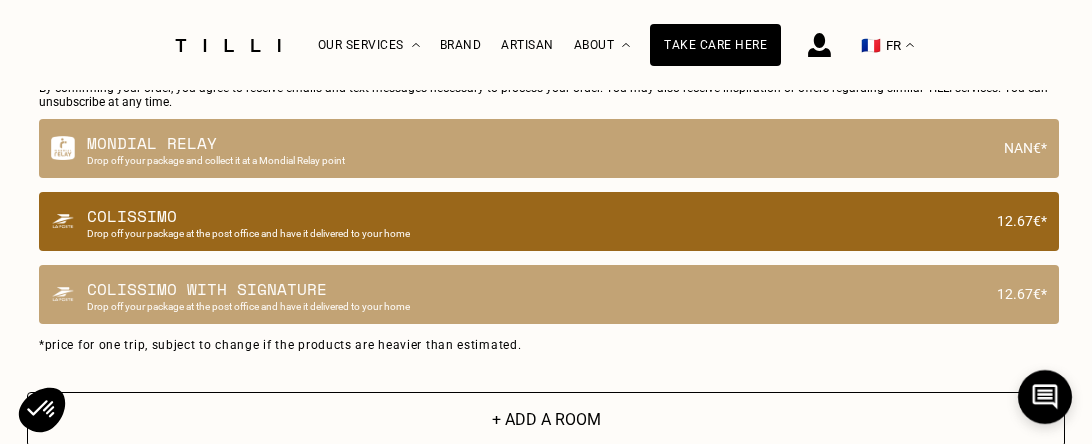 click on "Colissimo" at bounding box center [536, 216] 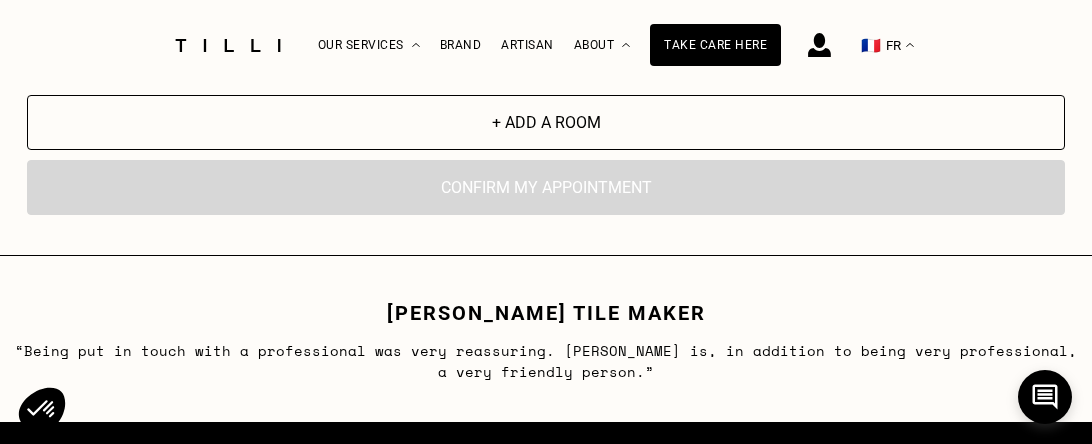 scroll, scrollTop: 2088, scrollLeft: 0, axis: vertical 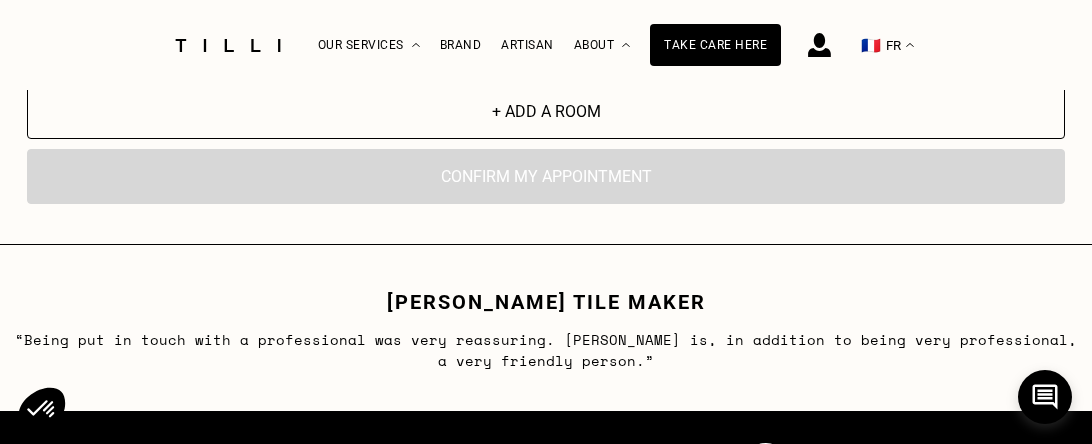 click on "En cliquant sur “Confirmer”, vous déclenchez l’intervention de l’un des nos artisans. Confirm my appointment" at bounding box center [546, 176] 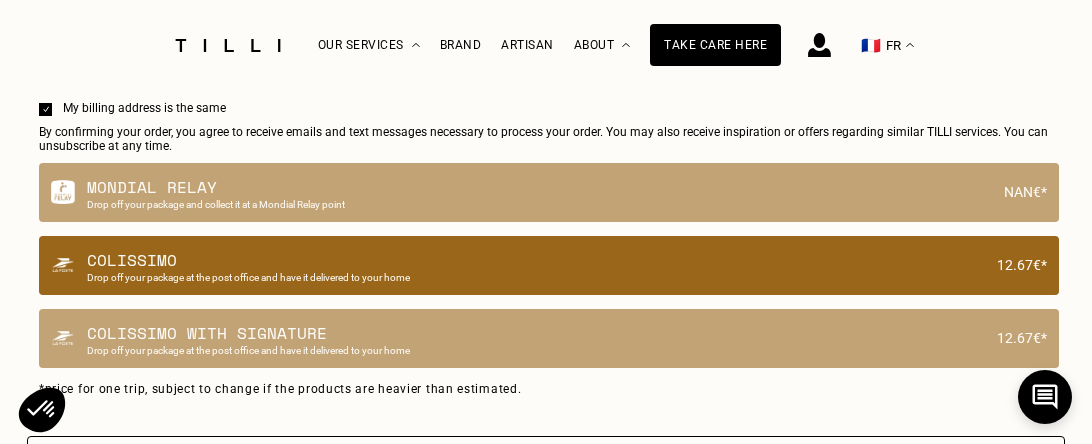 scroll, scrollTop: 1744, scrollLeft: 0, axis: vertical 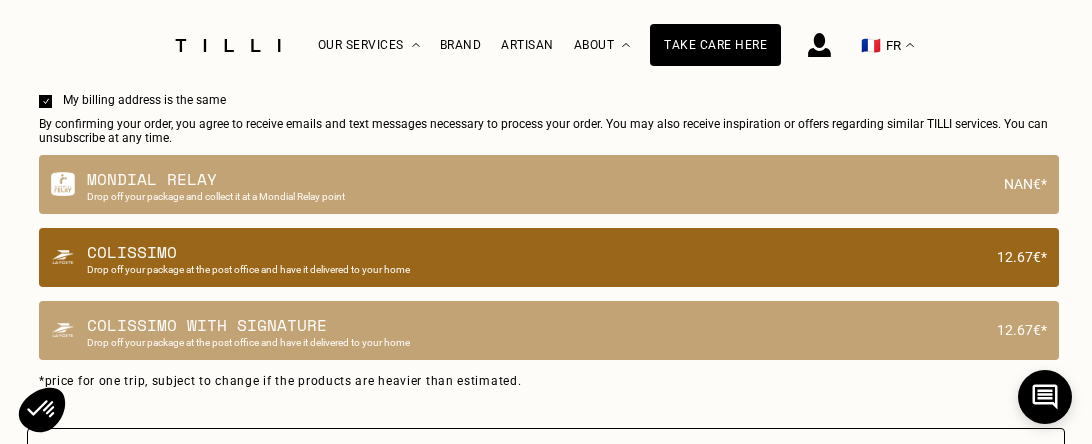 click on "Colissimo" at bounding box center (536, 252) 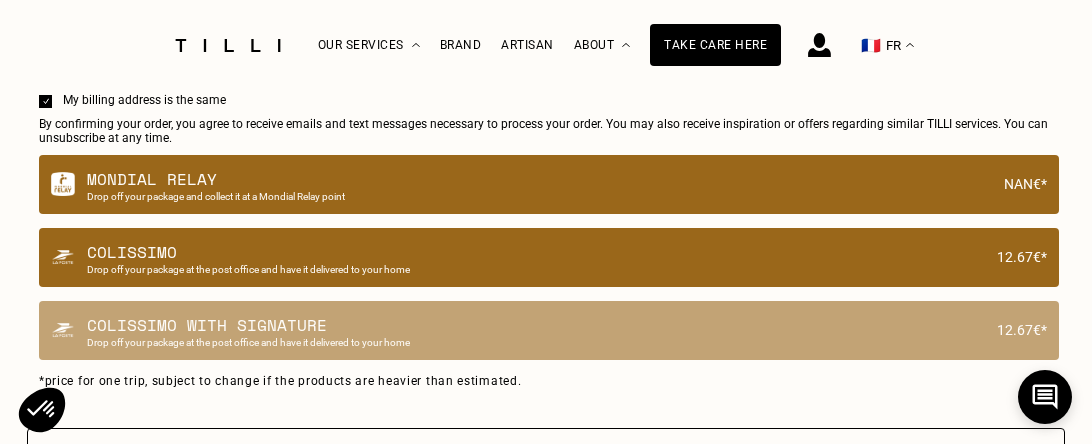 click on "Drop off your package and collect it at a Mondial Relay point" at bounding box center [539, 196] 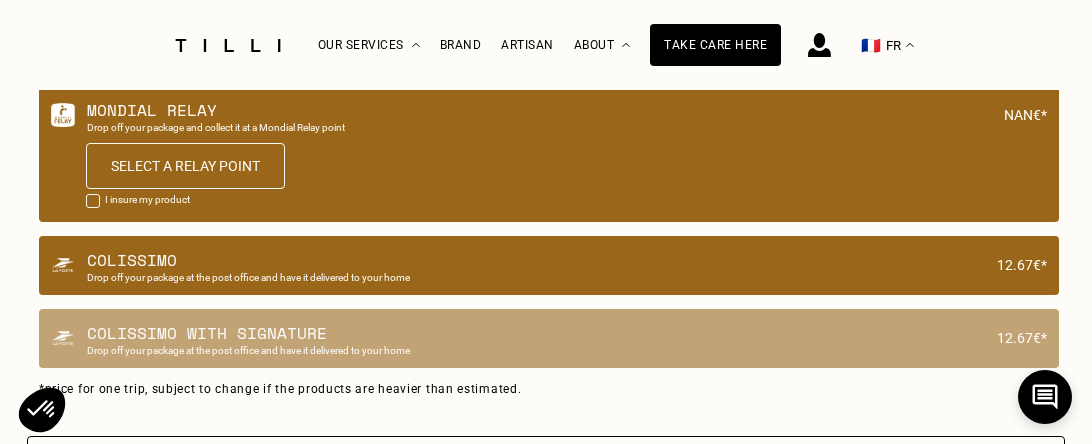 scroll, scrollTop: 1669, scrollLeft: 0, axis: vertical 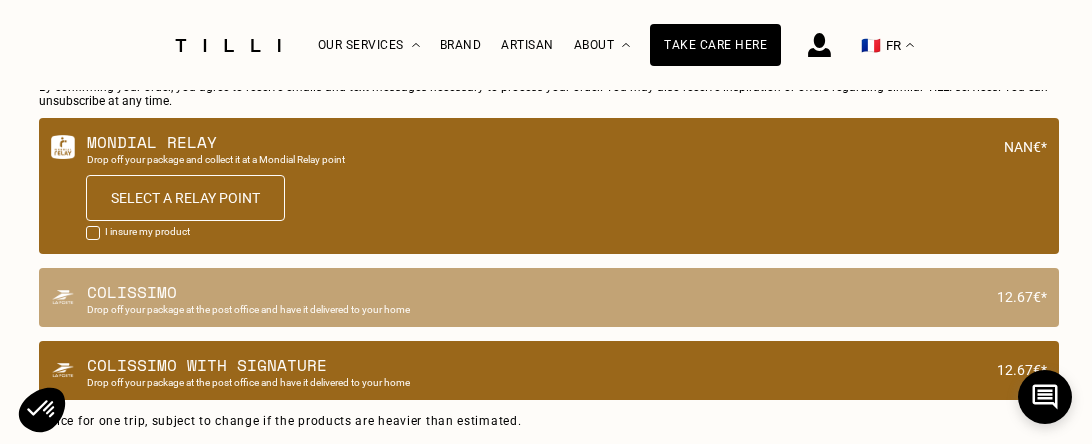 click on "Colissimo with signature" at bounding box center [536, 365] 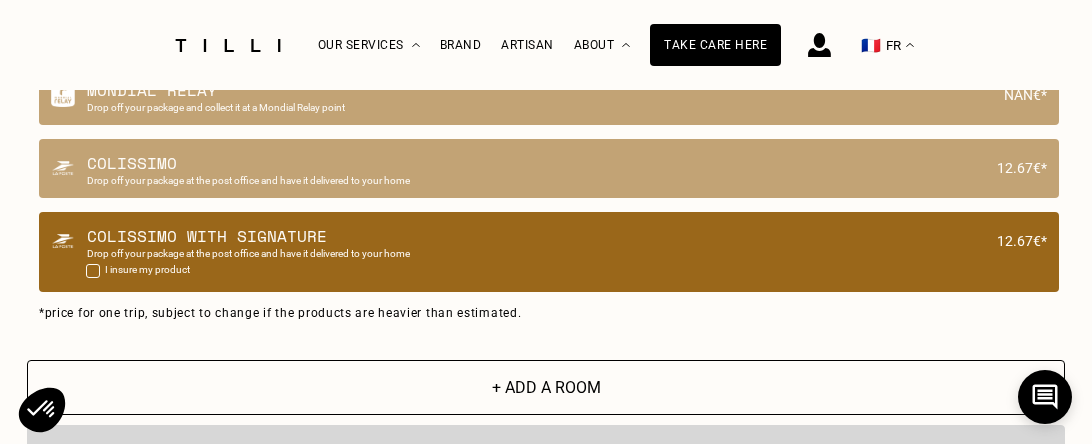 scroll, scrollTop: 1908, scrollLeft: 0, axis: vertical 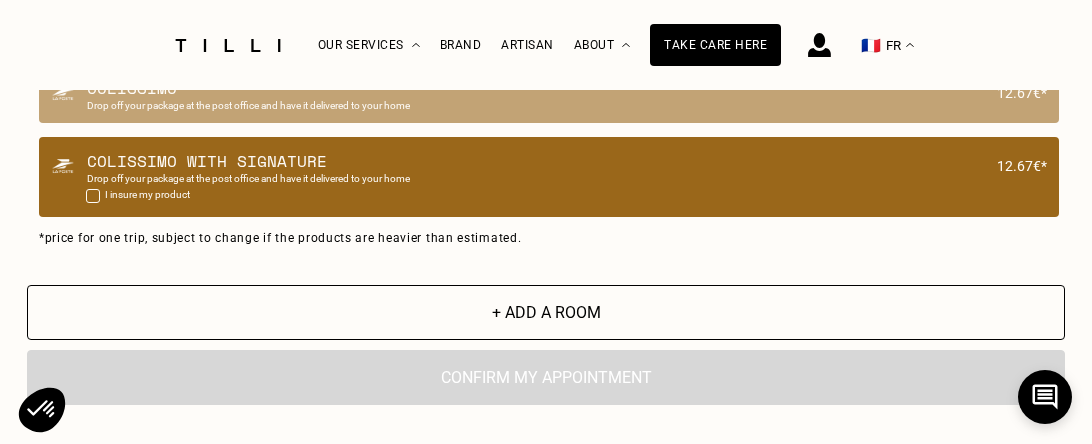 click on "+ Add a room" at bounding box center (546, 312) 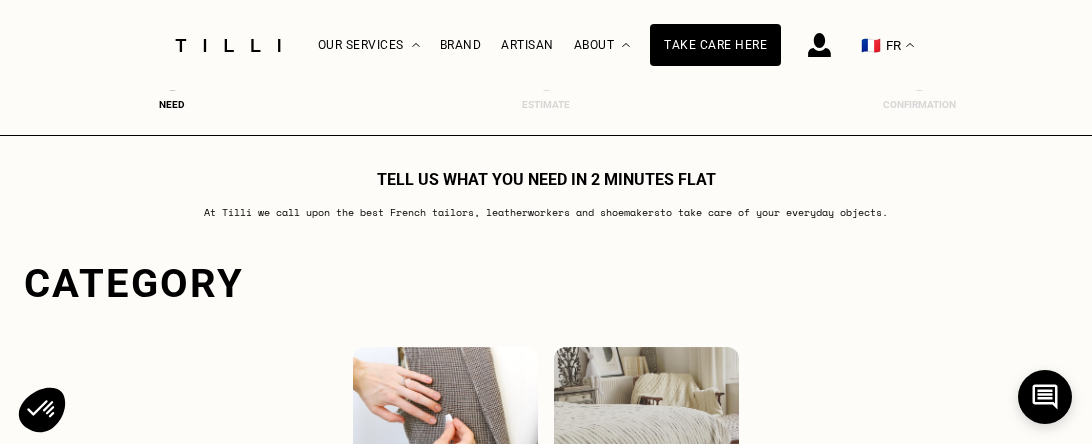 scroll, scrollTop: 10, scrollLeft: 0, axis: vertical 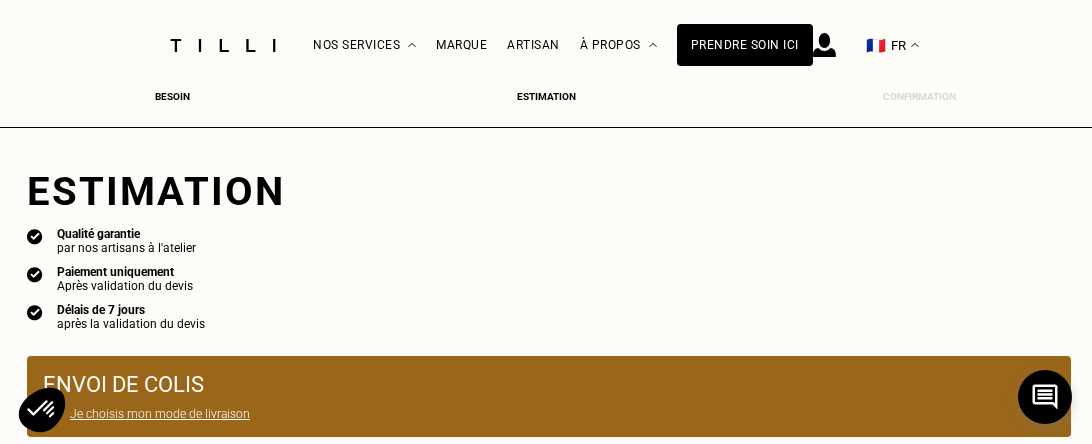 select on "IE" 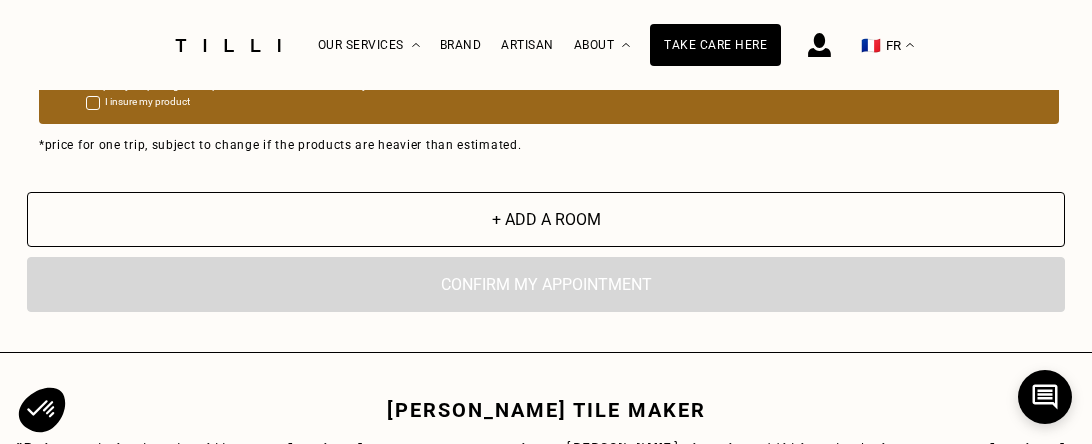 scroll, scrollTop: 2002, scrollLeft: 0, axis: vertical 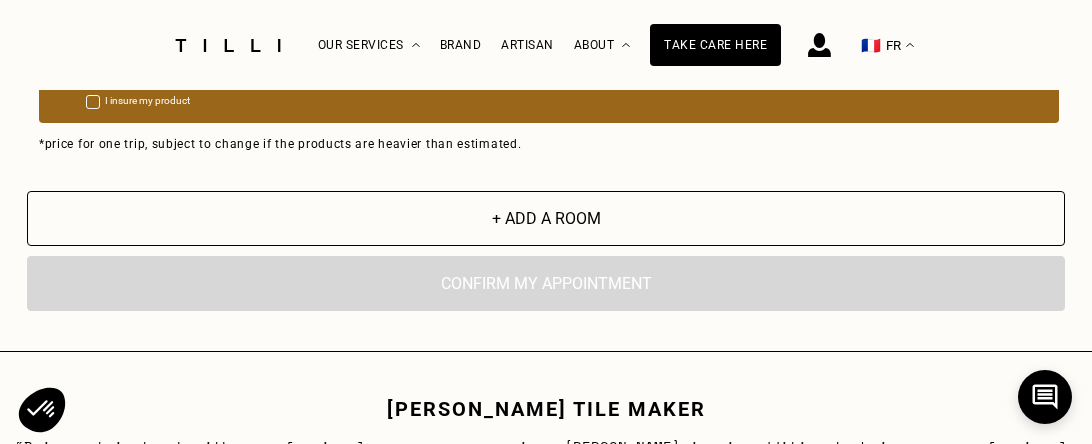 click on "By clicking on “Confirm”, you trigger the intervention of one of our craftsmen. Confirm my appointment" at bounding box center [546, 283] 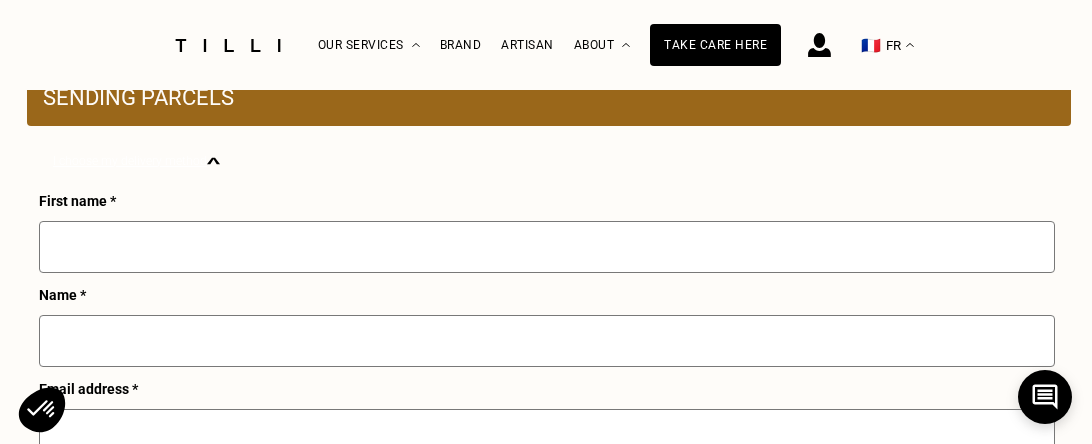 scroll, scrollTop: 809, scrollLeft: 0, axis: vertical 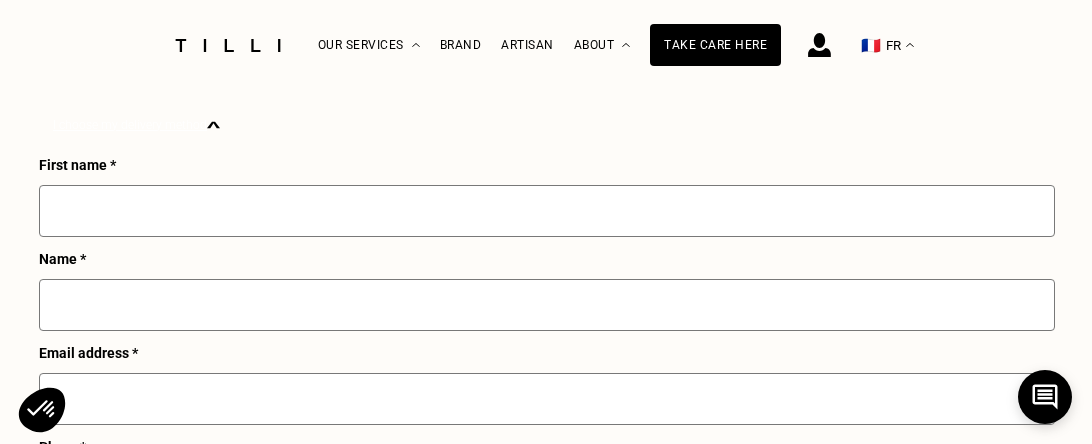 click at bounding box center (547, 211) 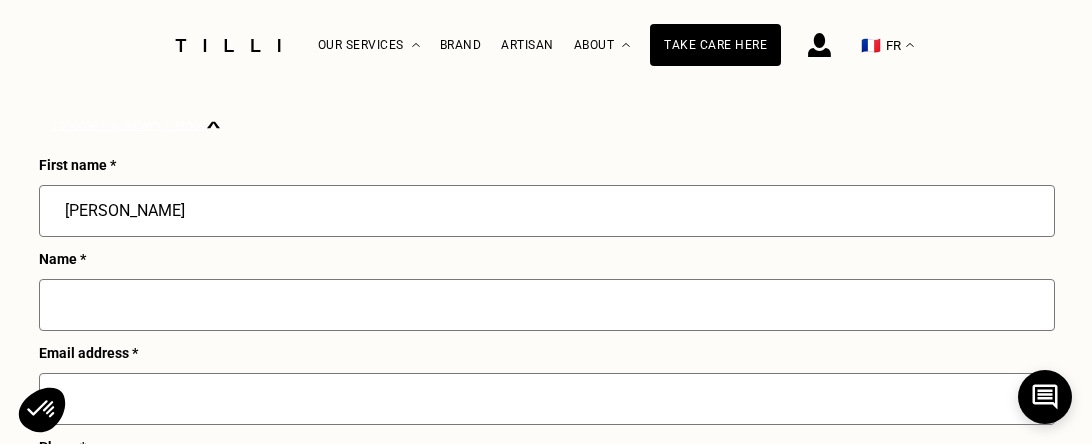 type on "[PERSON_NAME]" 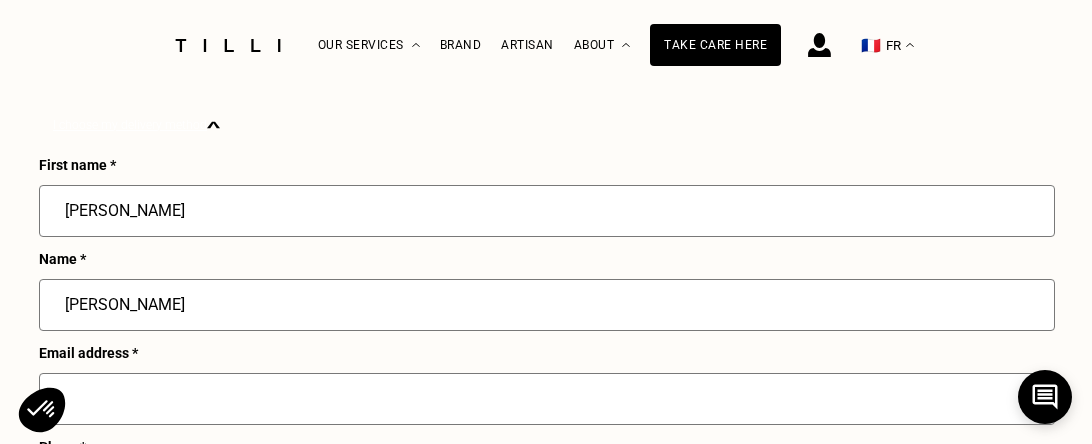 type on "[EMAIL_ADDRESS][DOMAIN_NAME]" 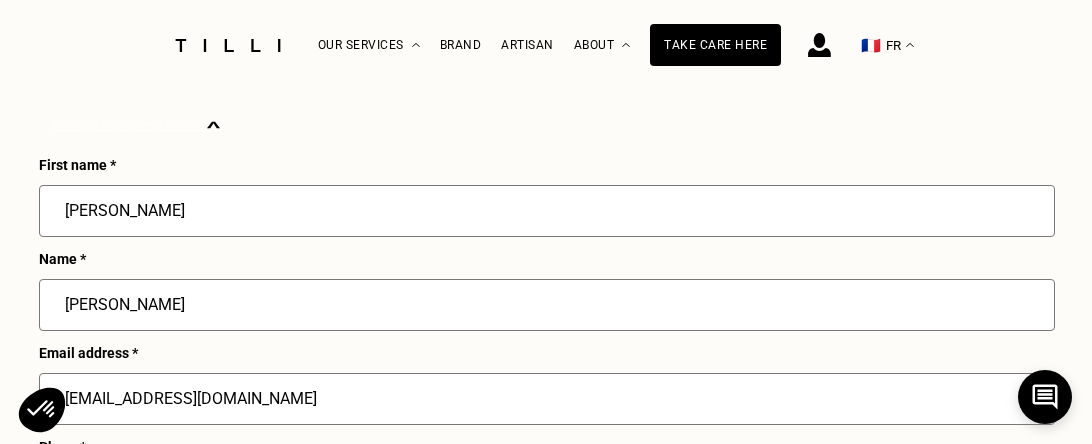 type on "086 781 6192" 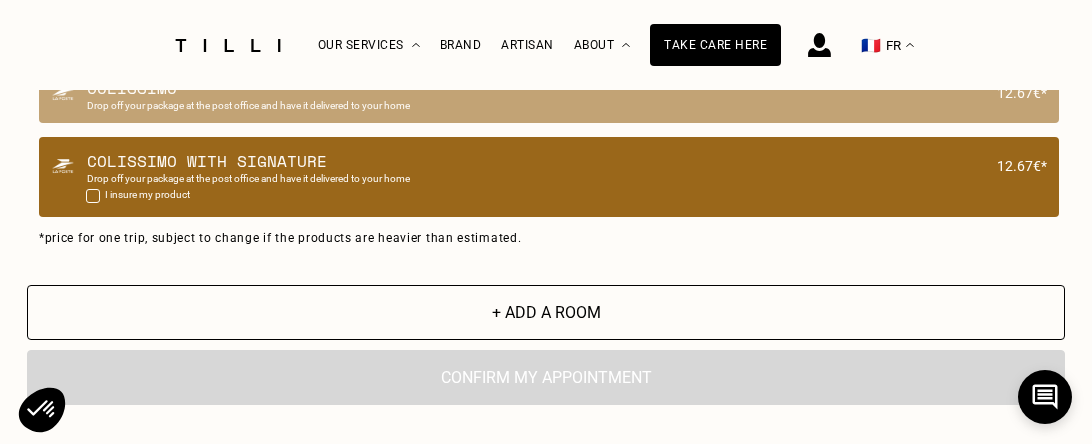 scroll, scrollTop: 1933, scrollLeft: 0, axis: vertical 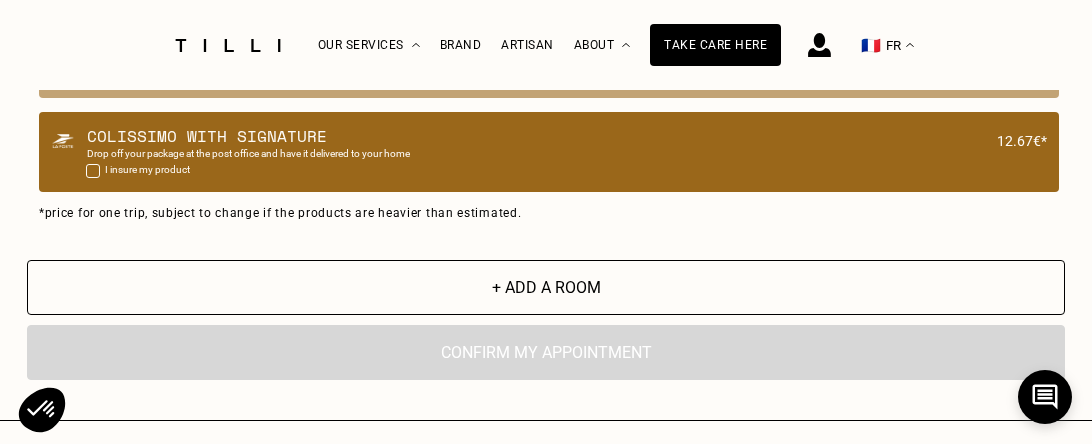 click on "By clicking on “Confirm”, you trigger the intervention of one of our craftsmen. Confirm my appointment" at bounding box center [546, 352] 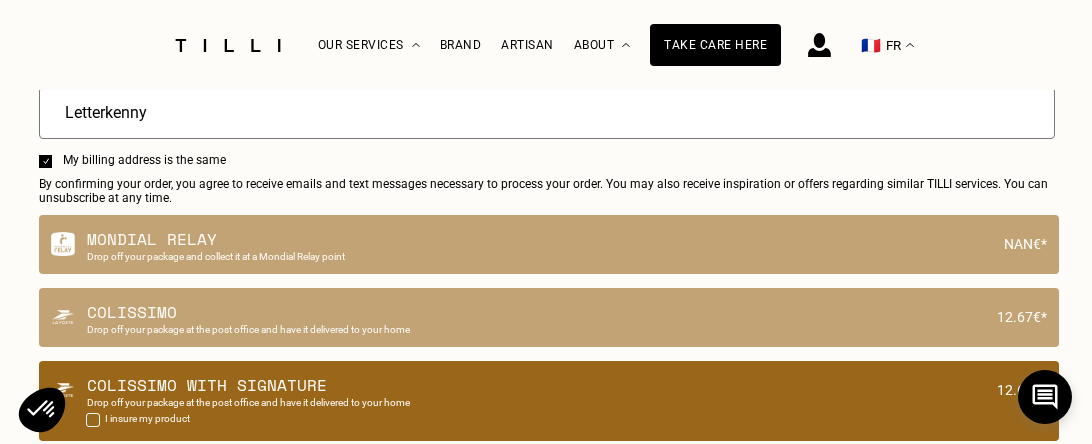 scroll, scrollTop: 1673, scrollLeft: 0, axis: vertical 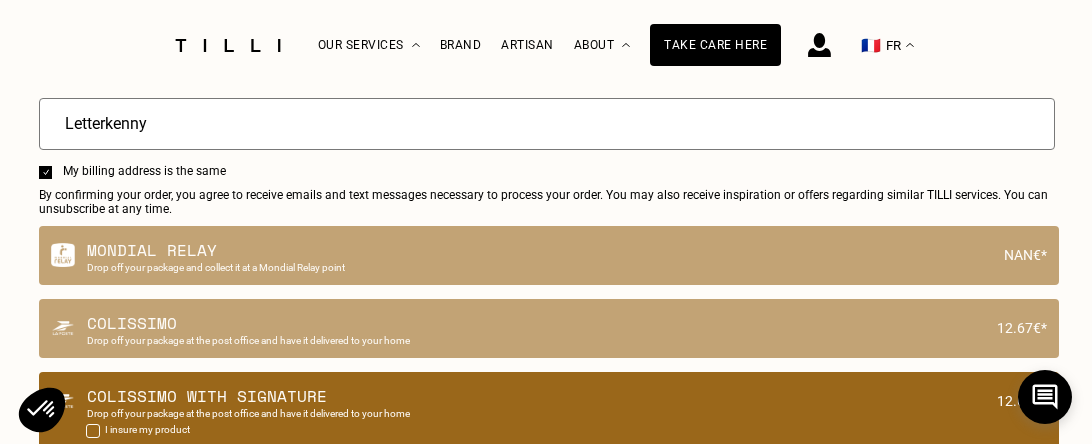 click on "By confirming your order, you agree to receive emails and text messages necessary to process your order. You may also receive inspiration or offers regarding similar TILLI services. You can unsubscribe at any time." at bounding box center (545, 202) 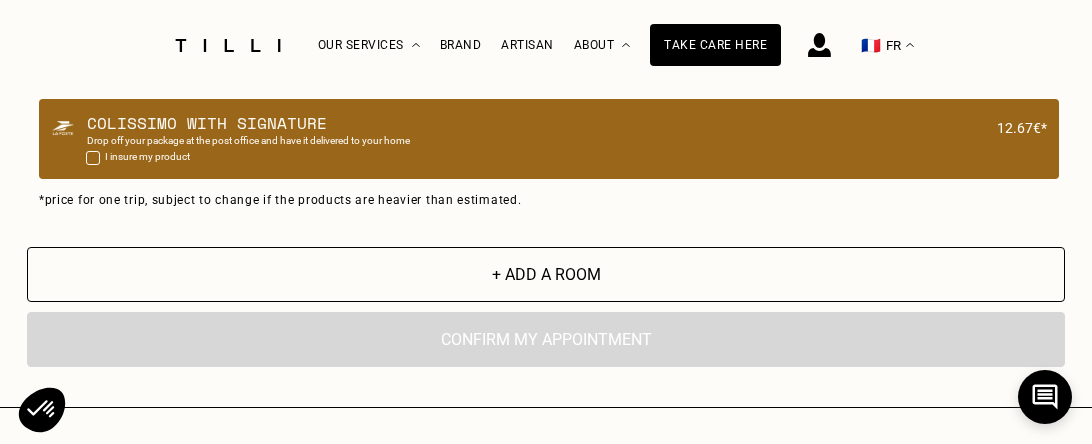 scroll, scrollTop: 1878, scrollLeft: 0, axis: vertical 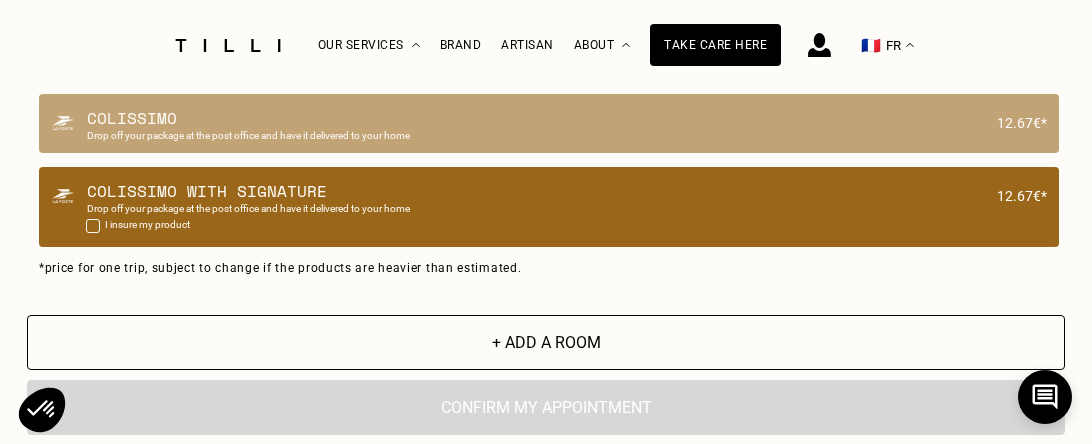 click at bounding box center [93, 226] 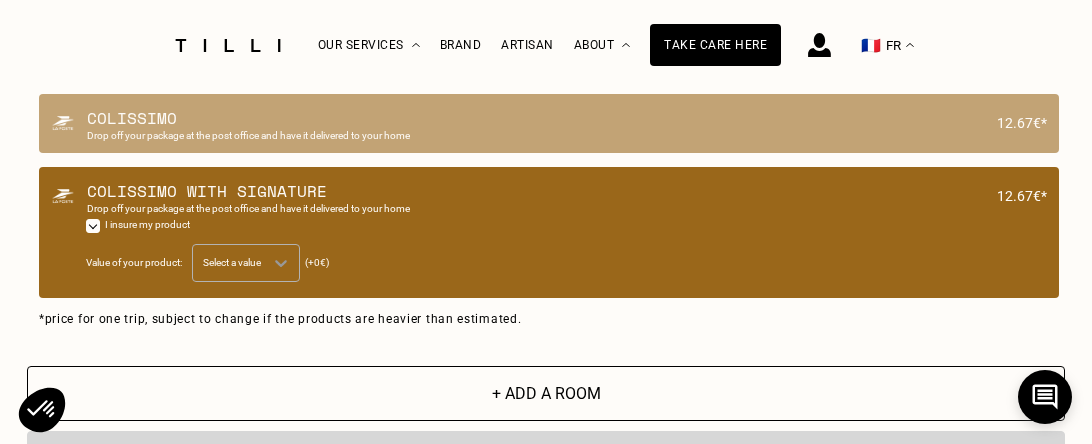 click at bounding box center [285, 263] 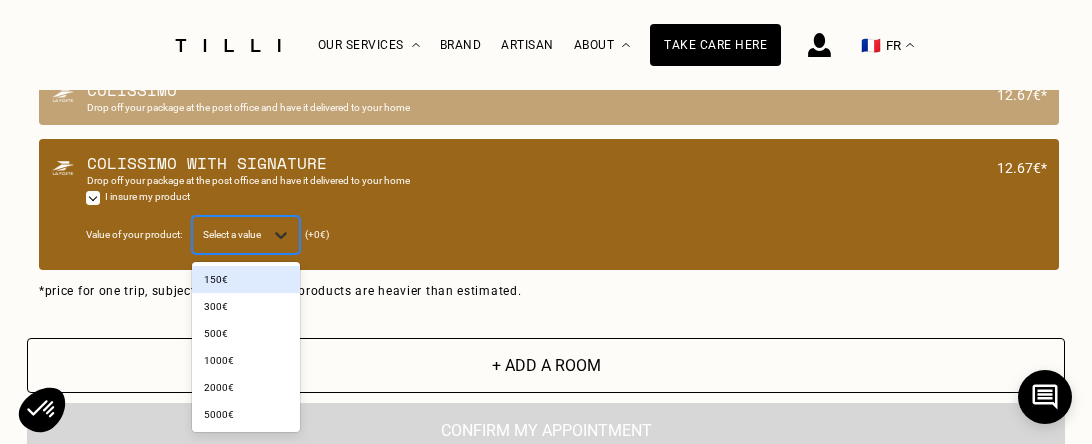 scroll, scrollTop: 1908, scrollLeft: 0, axis: vertical 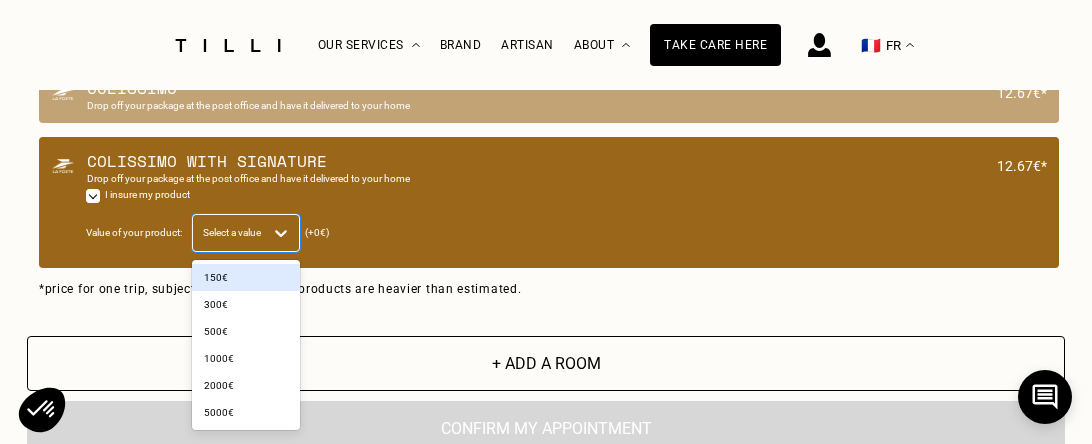 click at bounding box center (285, 233) 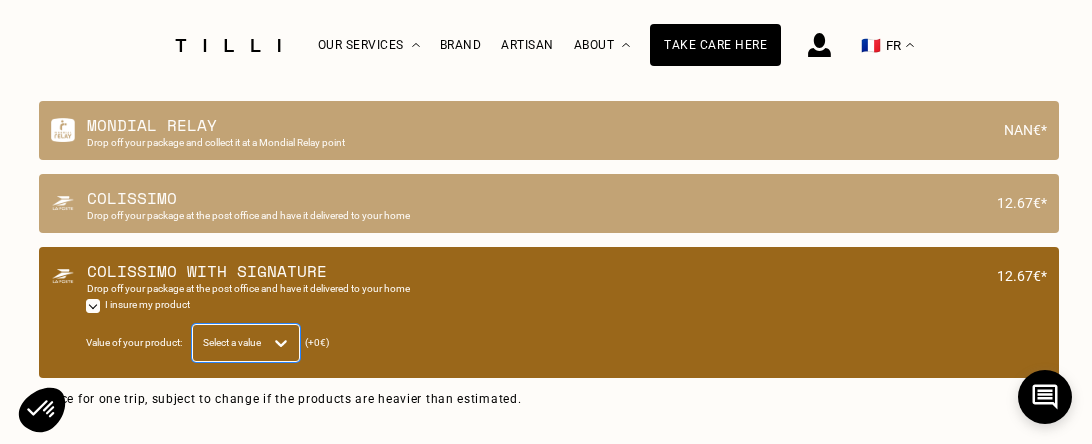 scroll, scrollTop: 1797, scrollLeft: 0, axis: vertical 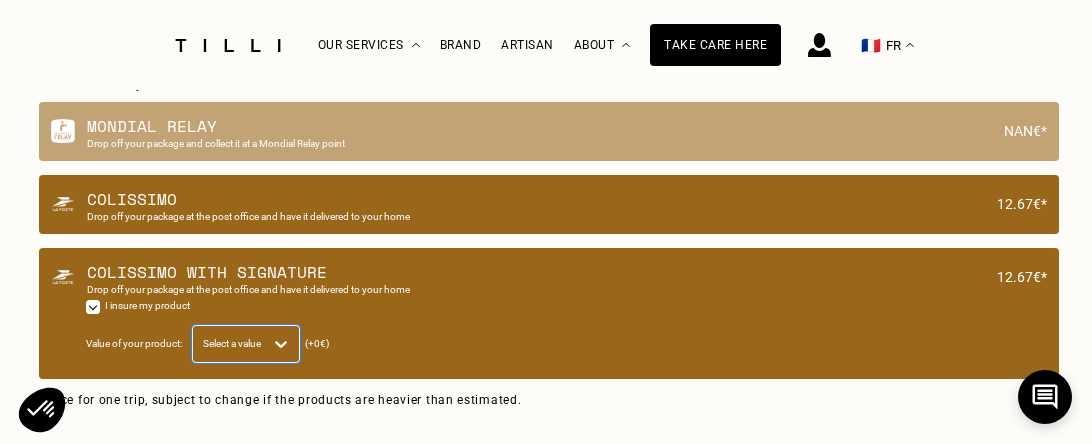 click on "Drop off your package at the post office and have it delivered to your home" at bounding box center (248, 216) 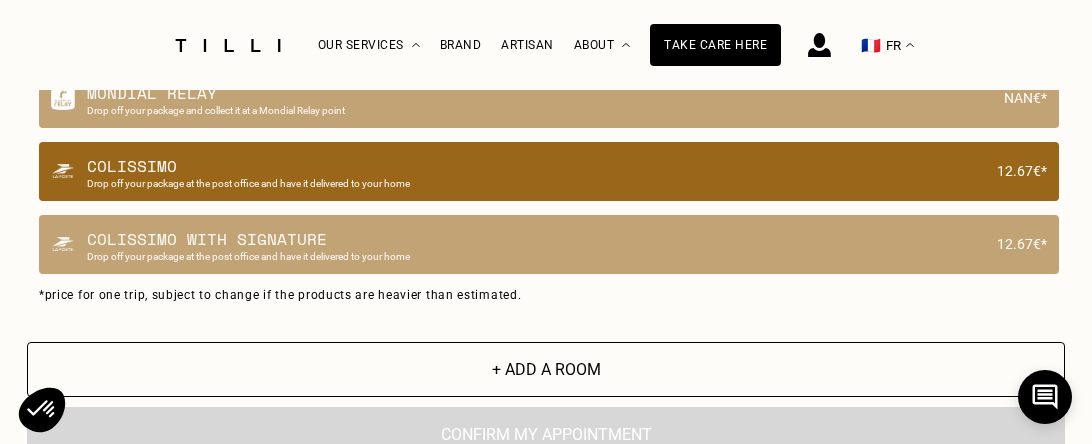 scroll, scrollTop: 2076, scrollLeft: 0, axis: vertical 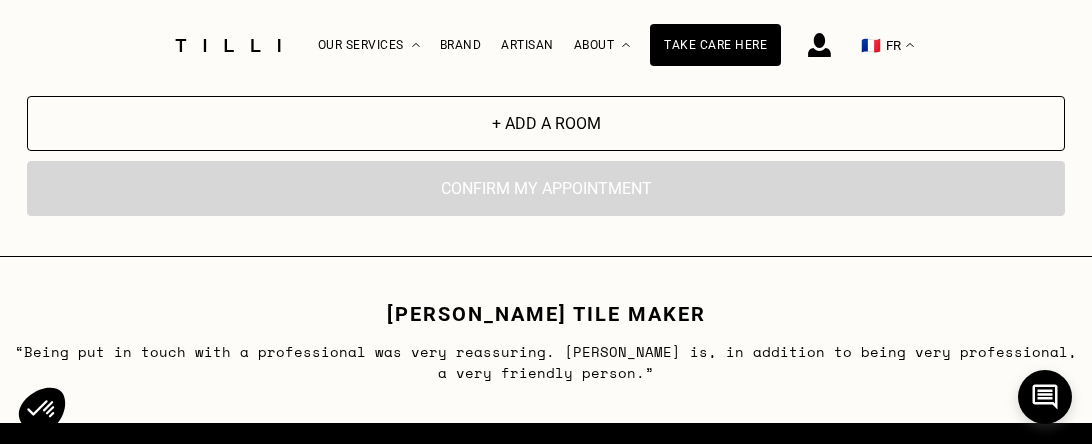 click on "By clicking on “Confirm”, you trigger the intervention of one of our craftsmen. Confirm my appointment" at bounding box center [546, 188] 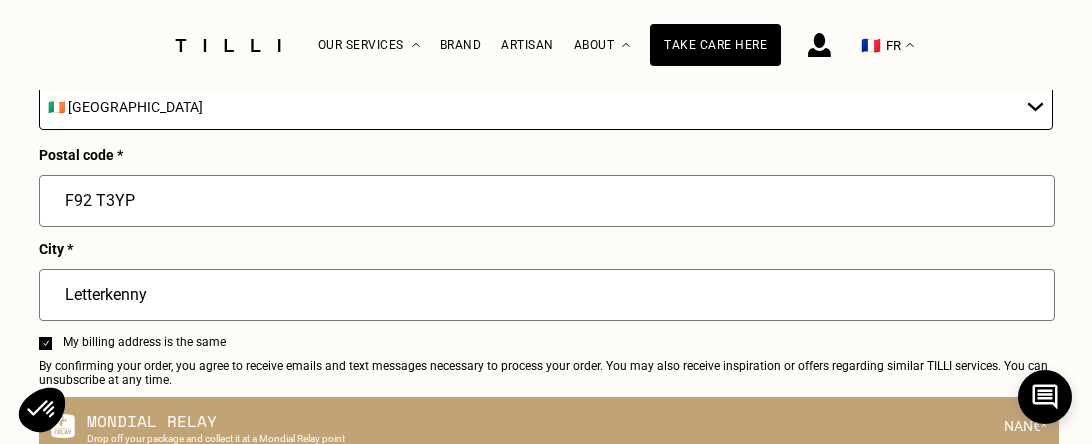 scroll, scrollTop: 1833, scrollLeft: 0, axis: vertical 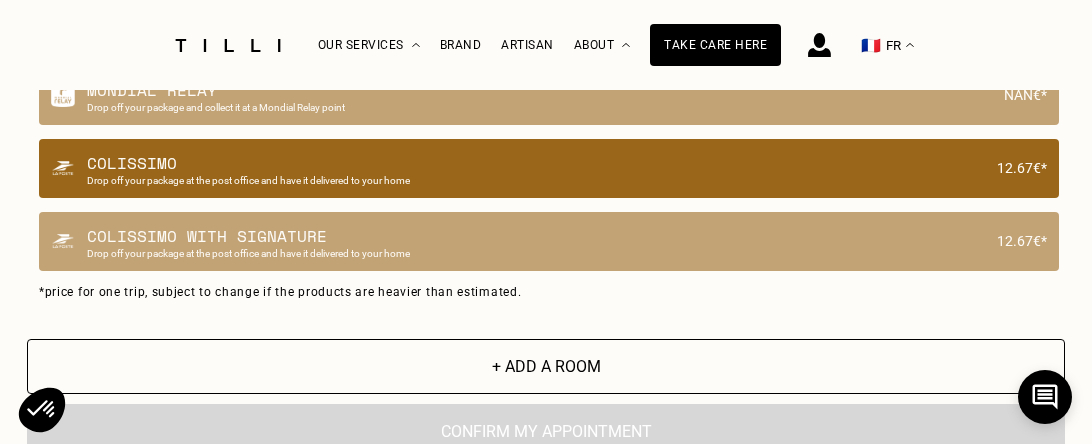 click on "Colissimo" at bounding box center (536, 163) 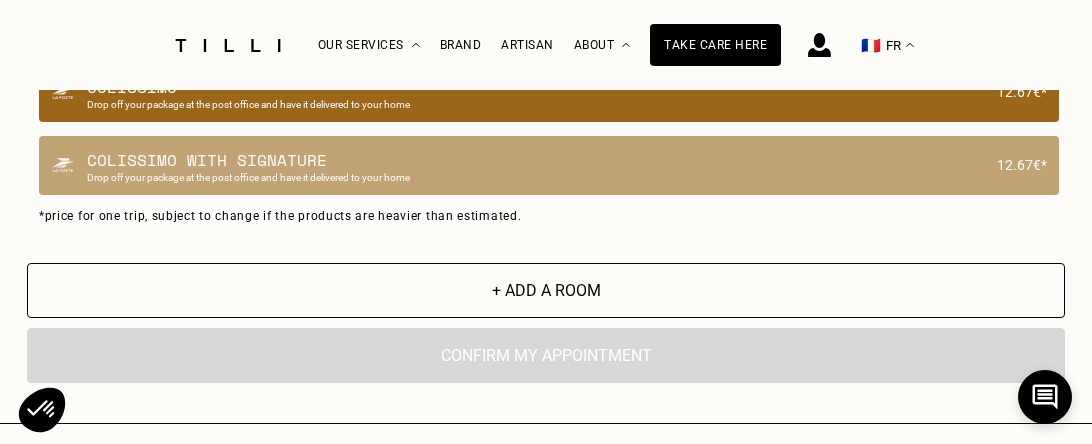 scroll, scrollTop: 1932, scrollLeft: 0, axis: vertical 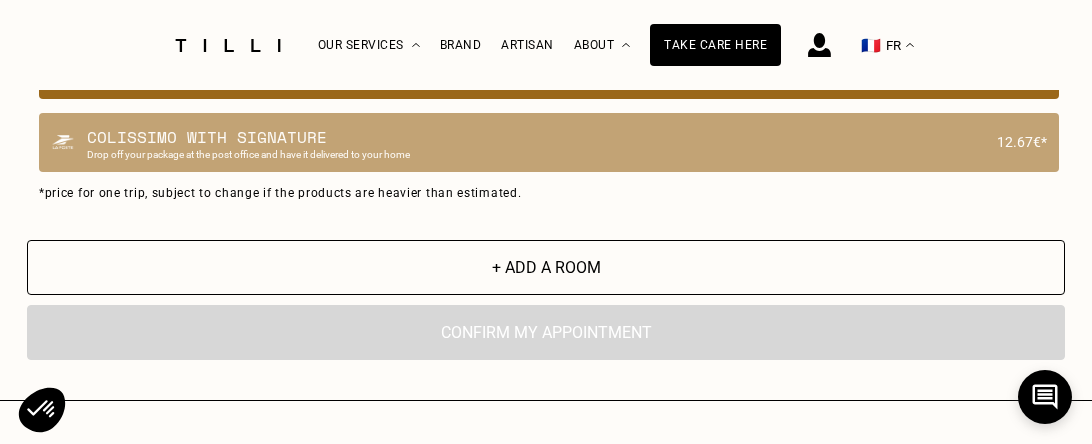 click on "By clicking on “Confirm”, you trigger the intervention of one of our craftsmen. Confirm my appointment" at bounding box center [546, 332] 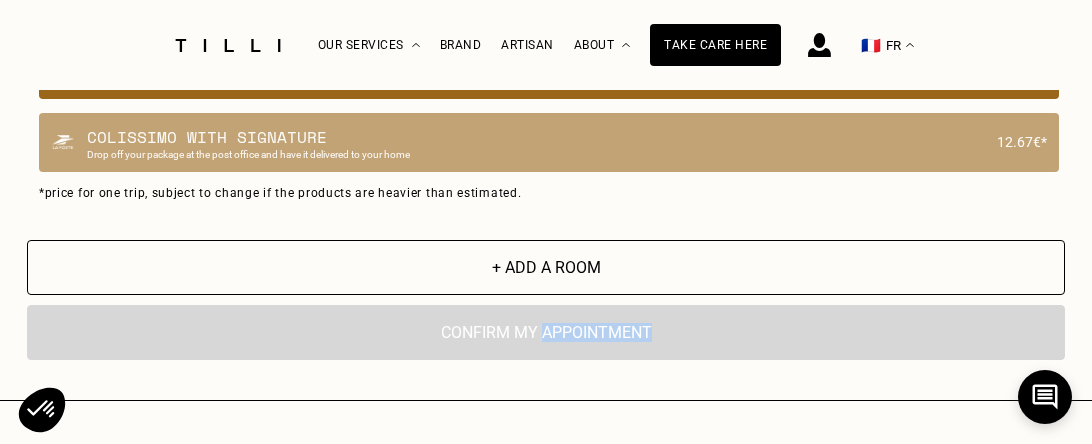 click on "By clicking on “Confirm”, you trigger the intervention of one of our craftsmen. Confirm my appointment" at bounding box center (546, 332) 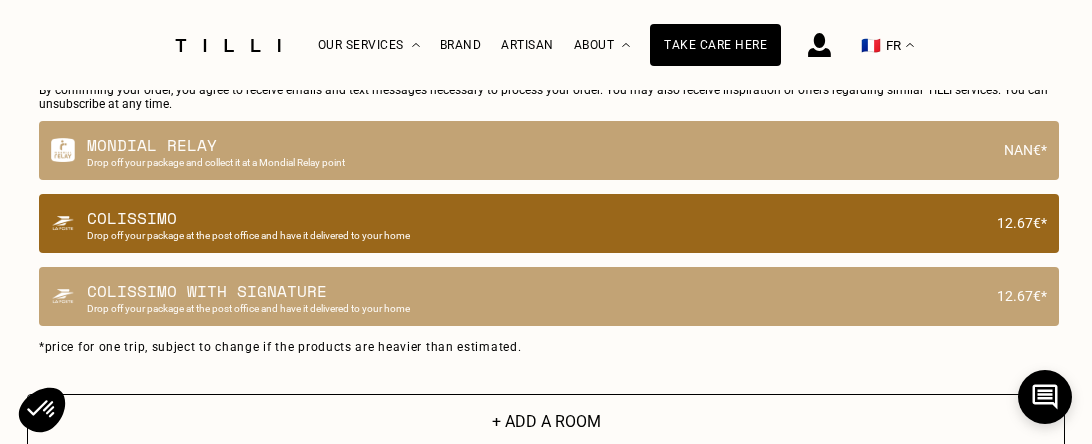 scroll, scrollTop: 1775, scrollLeft: 0, axis: vertical 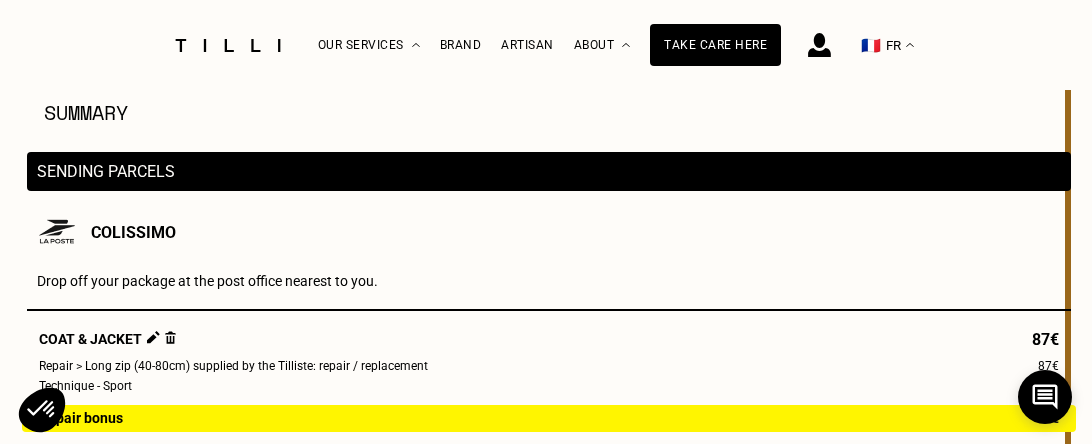click on "Drop off your package at the post office nearest to you." at bounding box center [207, 281] 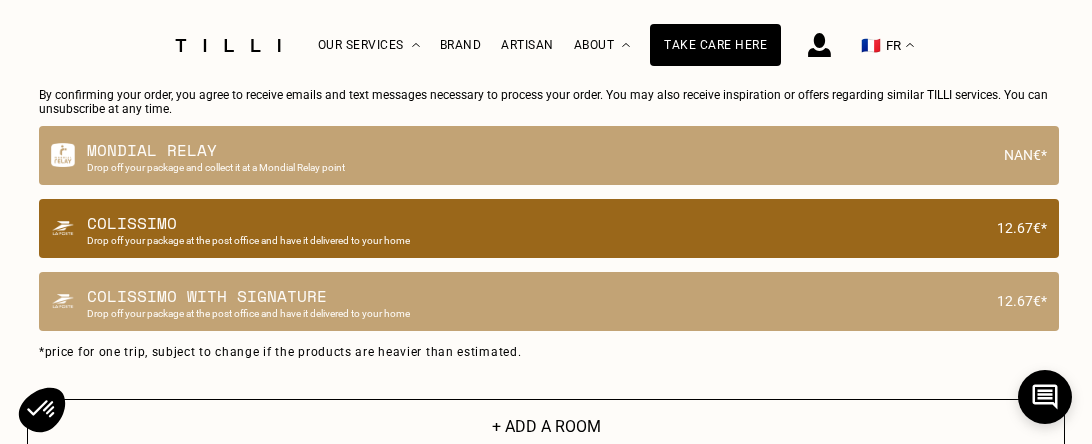 scroll, scrollTop: 1773, scrollLeft: 0, axis: vertical 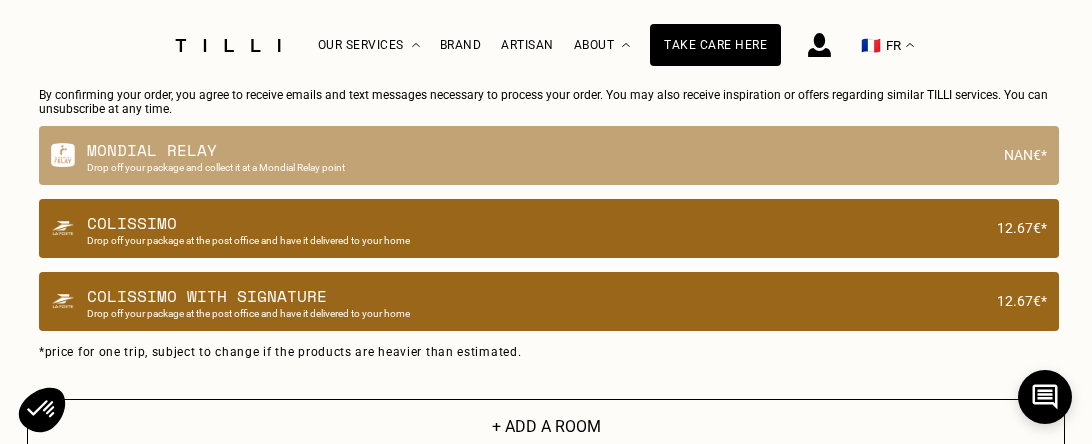 click on "Colissimo with signature" at bounding box center (536, 296) 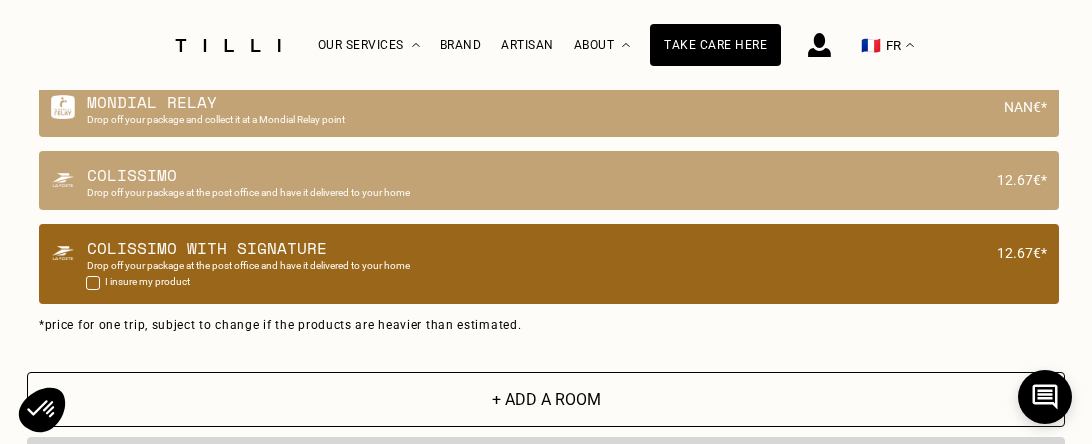 scroll, scrollTop: 1861, scrollLeft: 0, axis: vertical 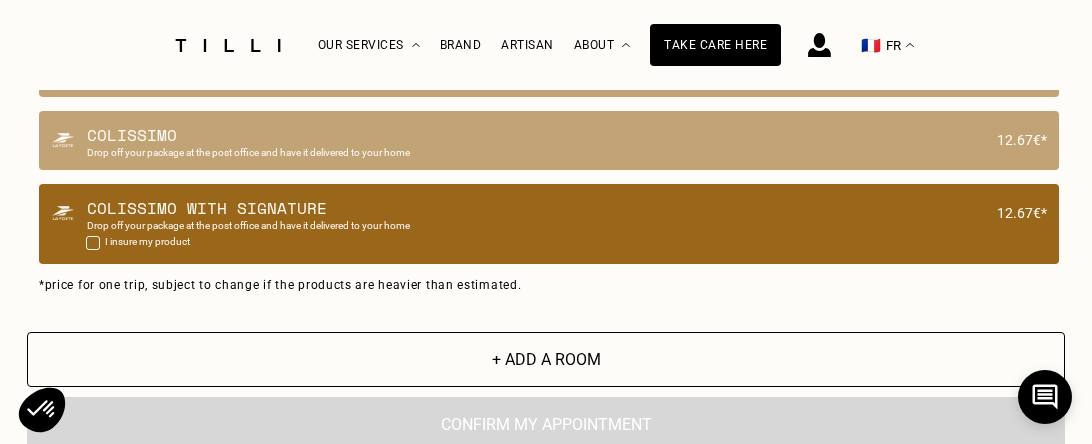 click at bounding box center [93, 243] 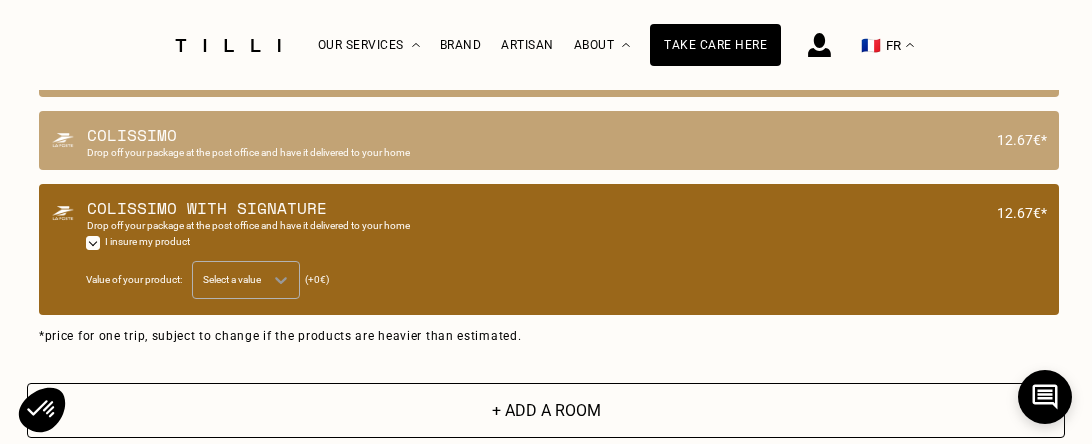 click at bounding box center (285, 280) 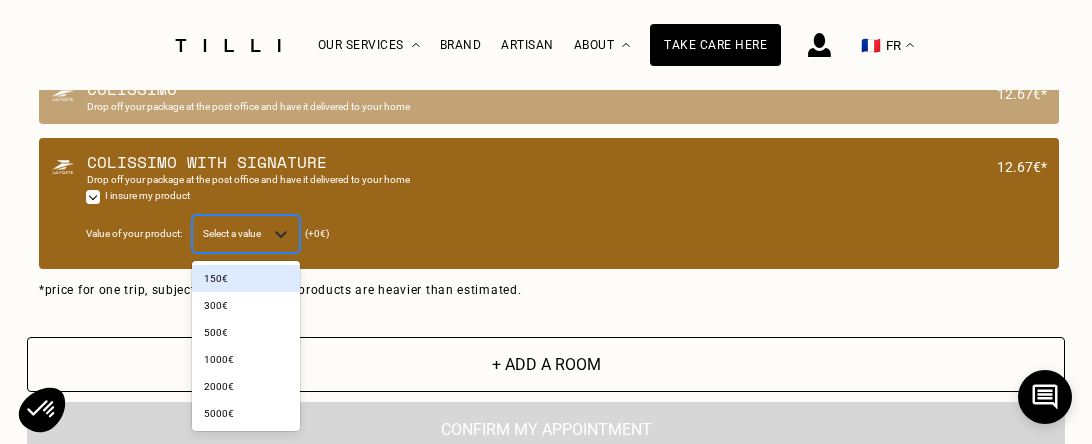 scroll, scrollTop: 1908, scrollLeft: 0, axis: vertical 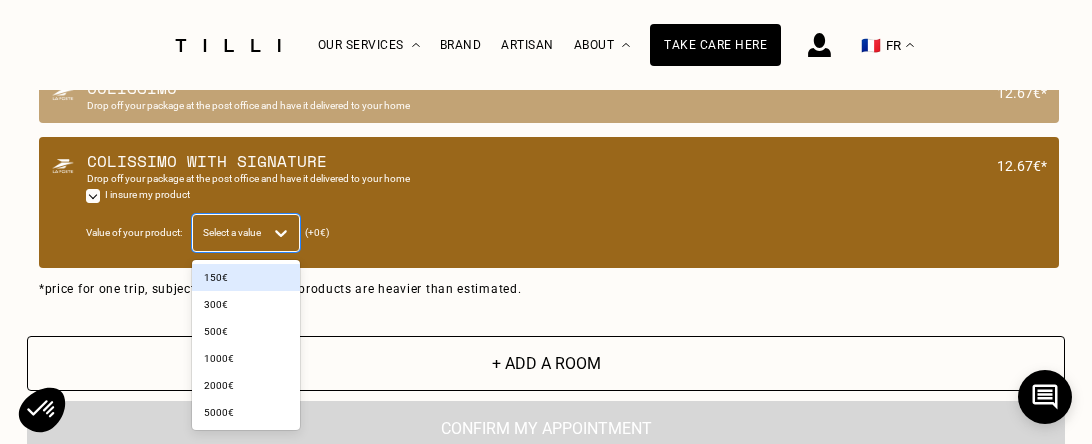 click on "150€" at bounding box center (246, 277) 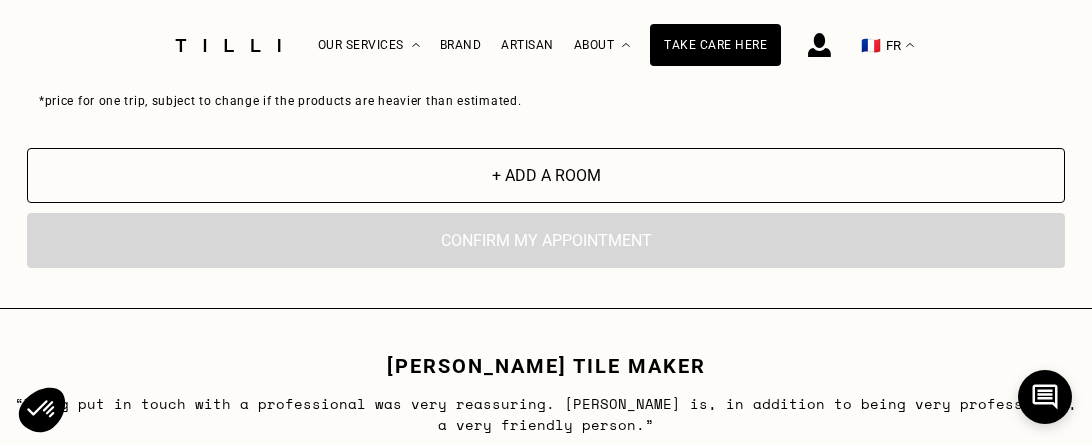 scroll, scrollTop: 2158, scrollLeft: 0, axis: vertical 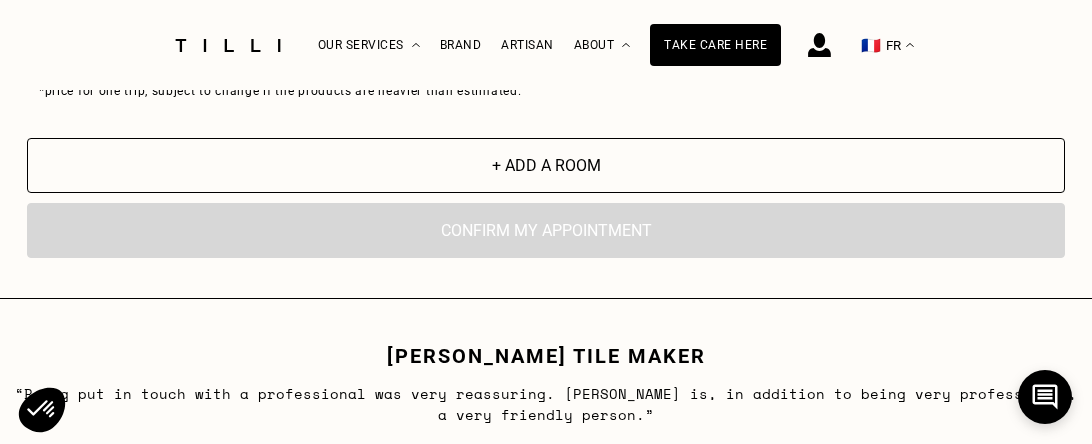 click on "By clicking on “Confirm”, you trigger the intervention of one of our craftsmen. Confirm my appointment" at bounding box center [546, 230] 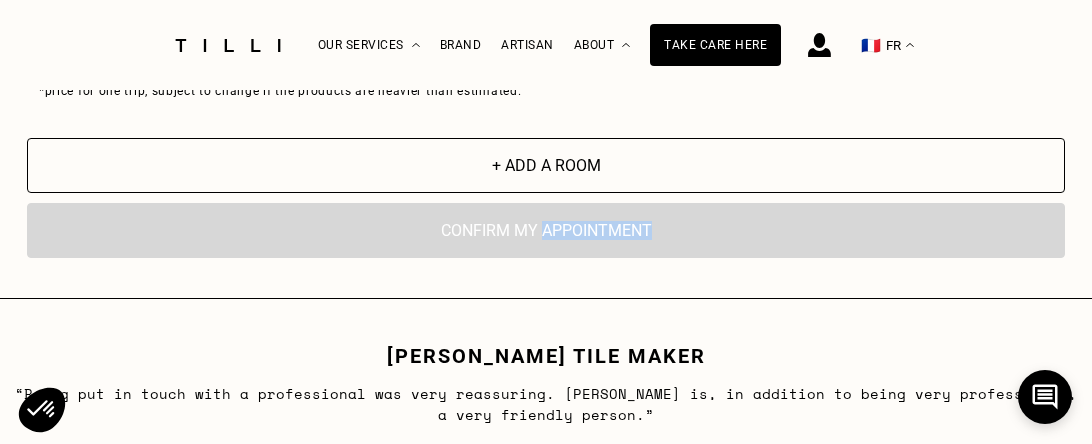 click on "By clicking on “Confirm”, you trigger the intervention of one of our craftsmen. Confirm my appointment" at bounding box center [546, 230] 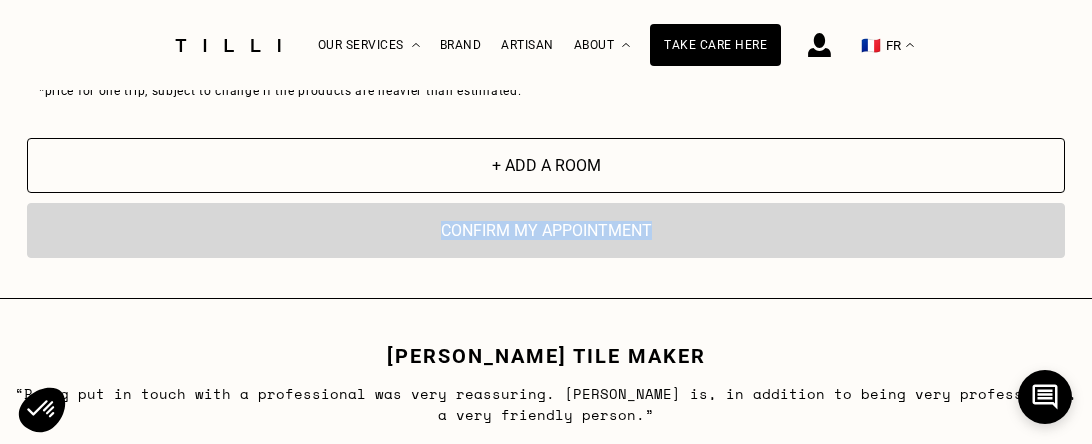 click on "By clicking on “Confirm”, you trigger the intervention of one of our craftsmen. Confirm my appointment" at bounding box center [546, 230] 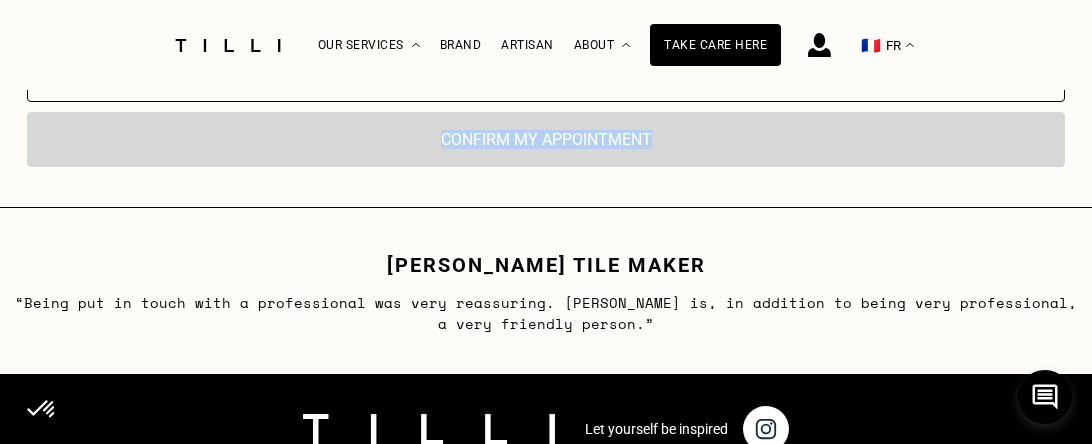 scroll, scrollTop: 2007, scrollLeft: 0, axis: vertical 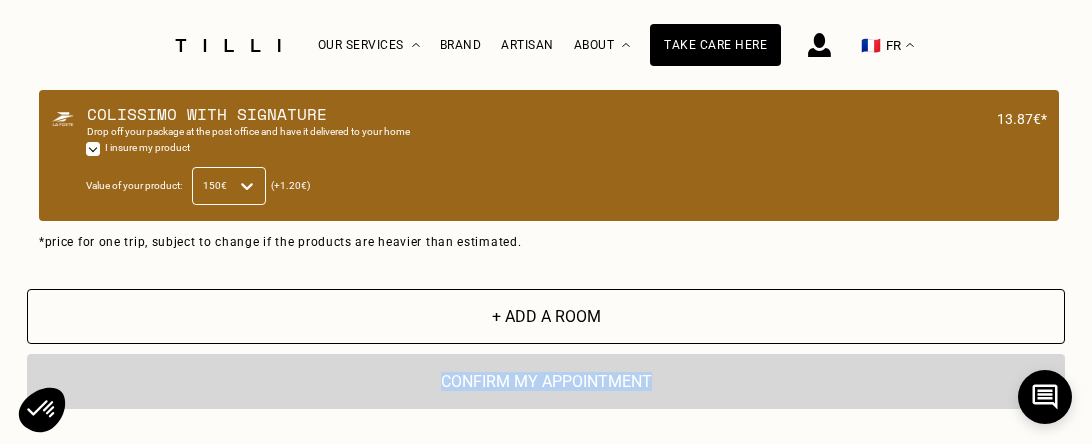 click on "By clicking on “Confirm”, you trigger the intervention of one of our craftsmen. Confirm my appointment" at bounding box center (546, 381) 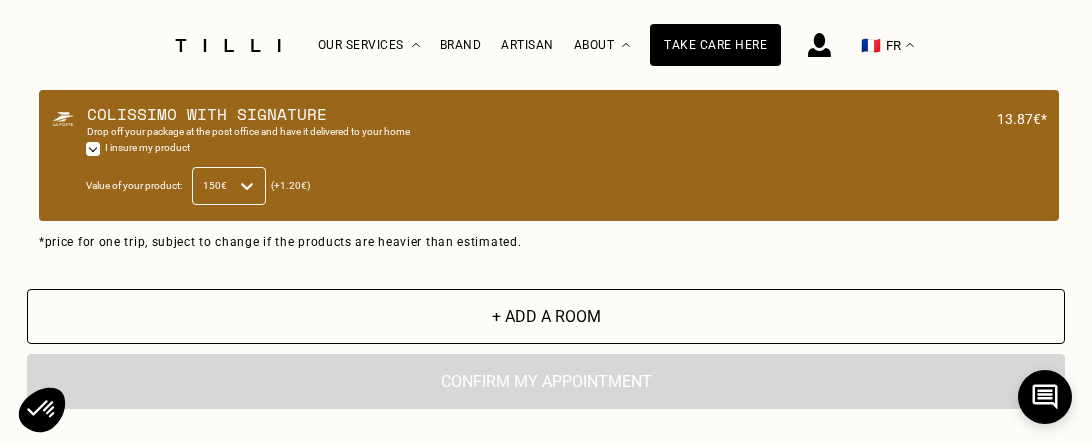 click on "By clicking on “Confirm”, you trigger the intervention of one of our craftsmen. Confirm my appointment" at bounding box center (546, 381) 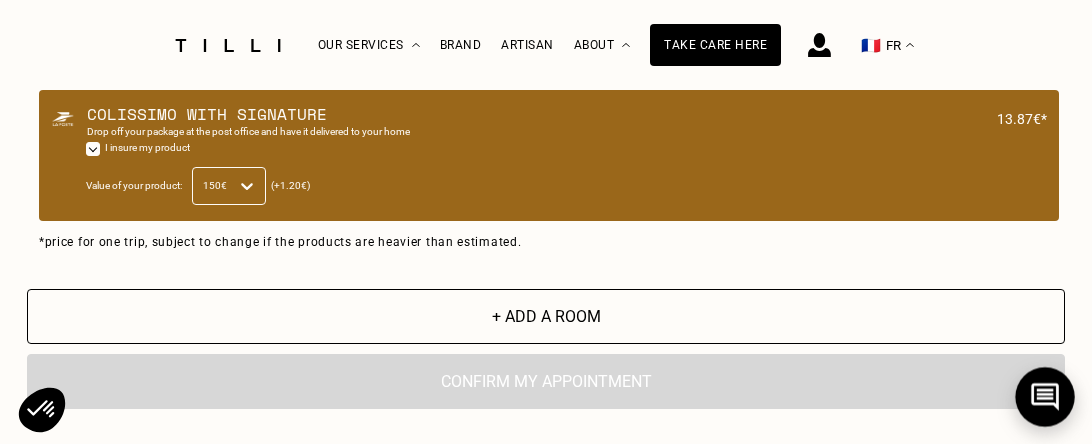 click 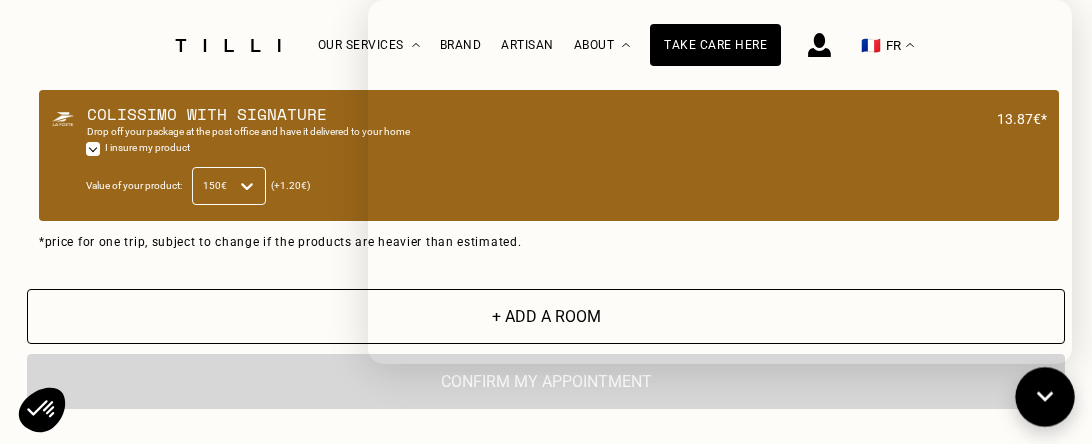 click 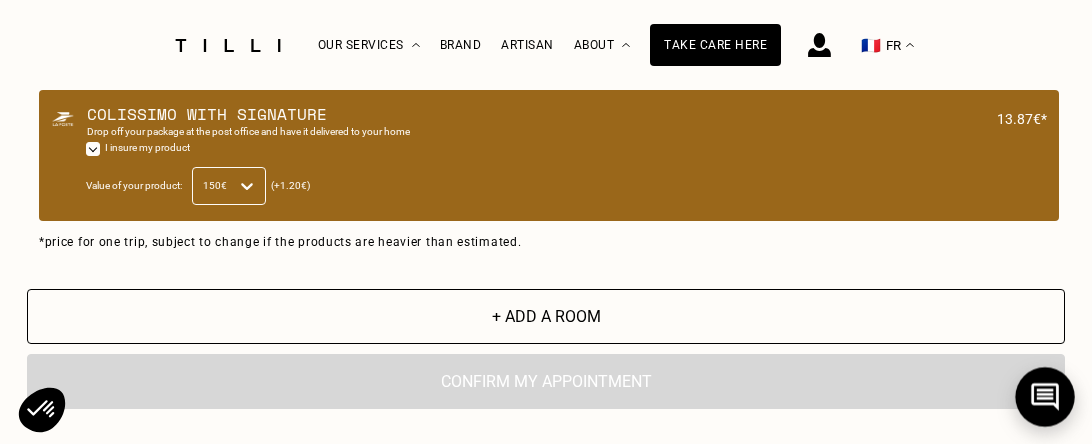 click 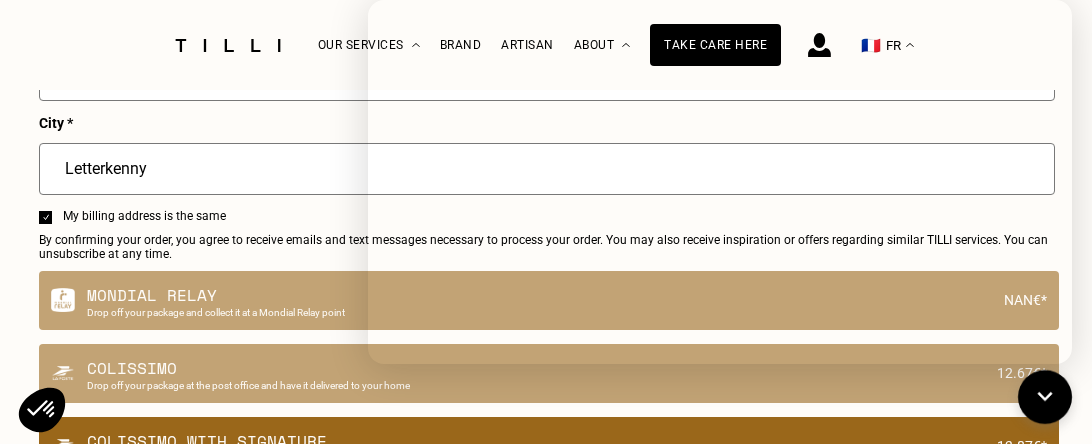 scroll, scrollTop: 1667, scrollLeft: 0, axis: vertical 